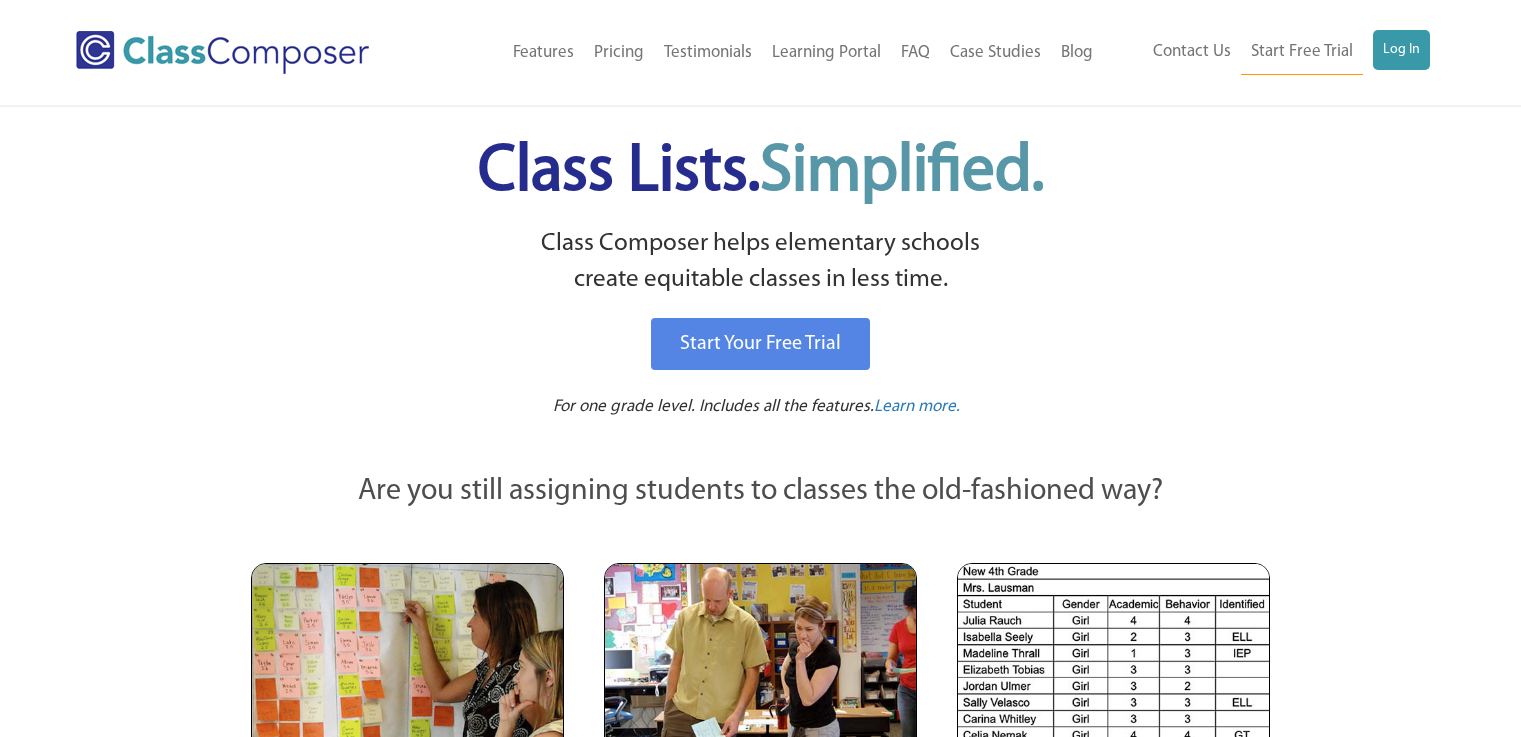 scroll, scrollTop: 0, scrollLeft: 0, axis: both 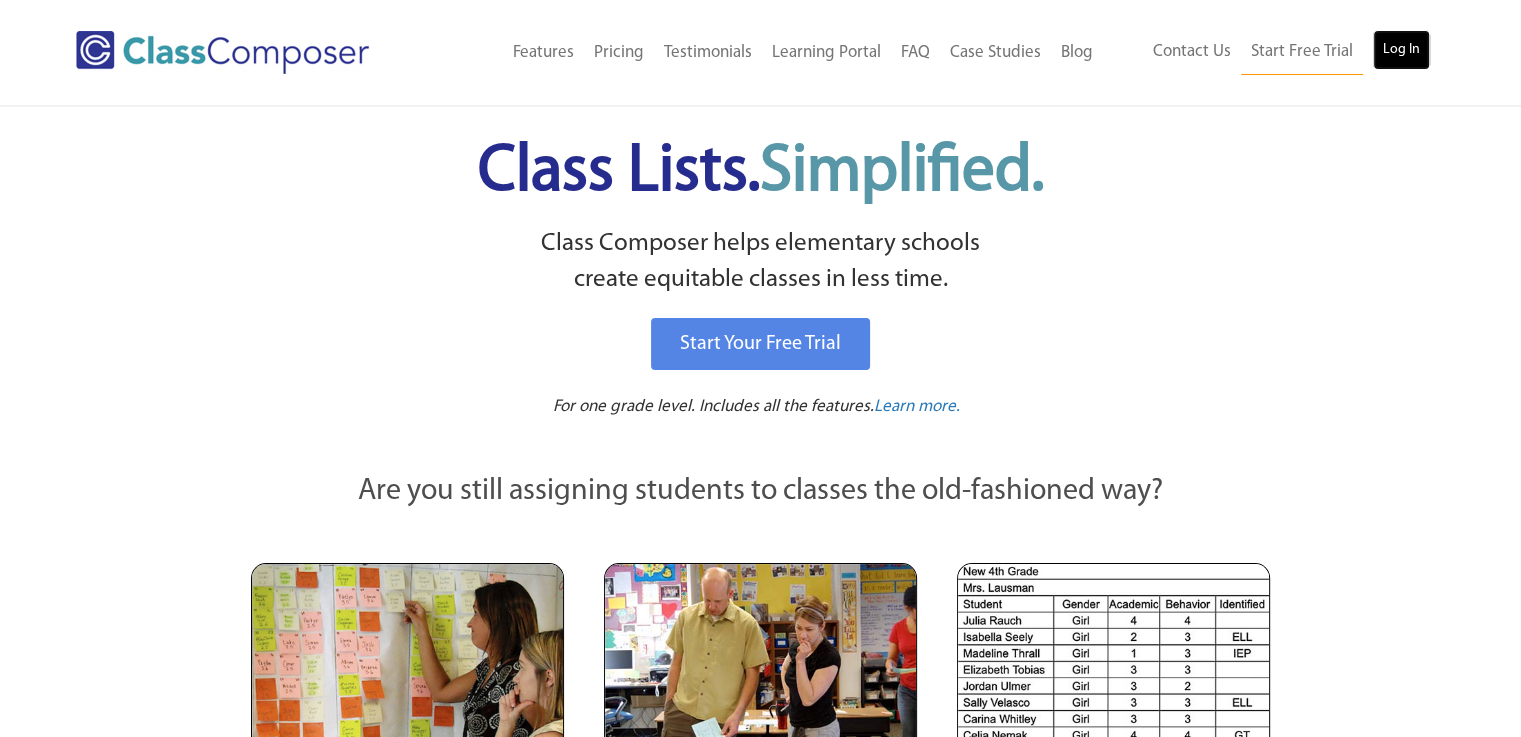 click on "Log In" at bounding box center [1401, 50] 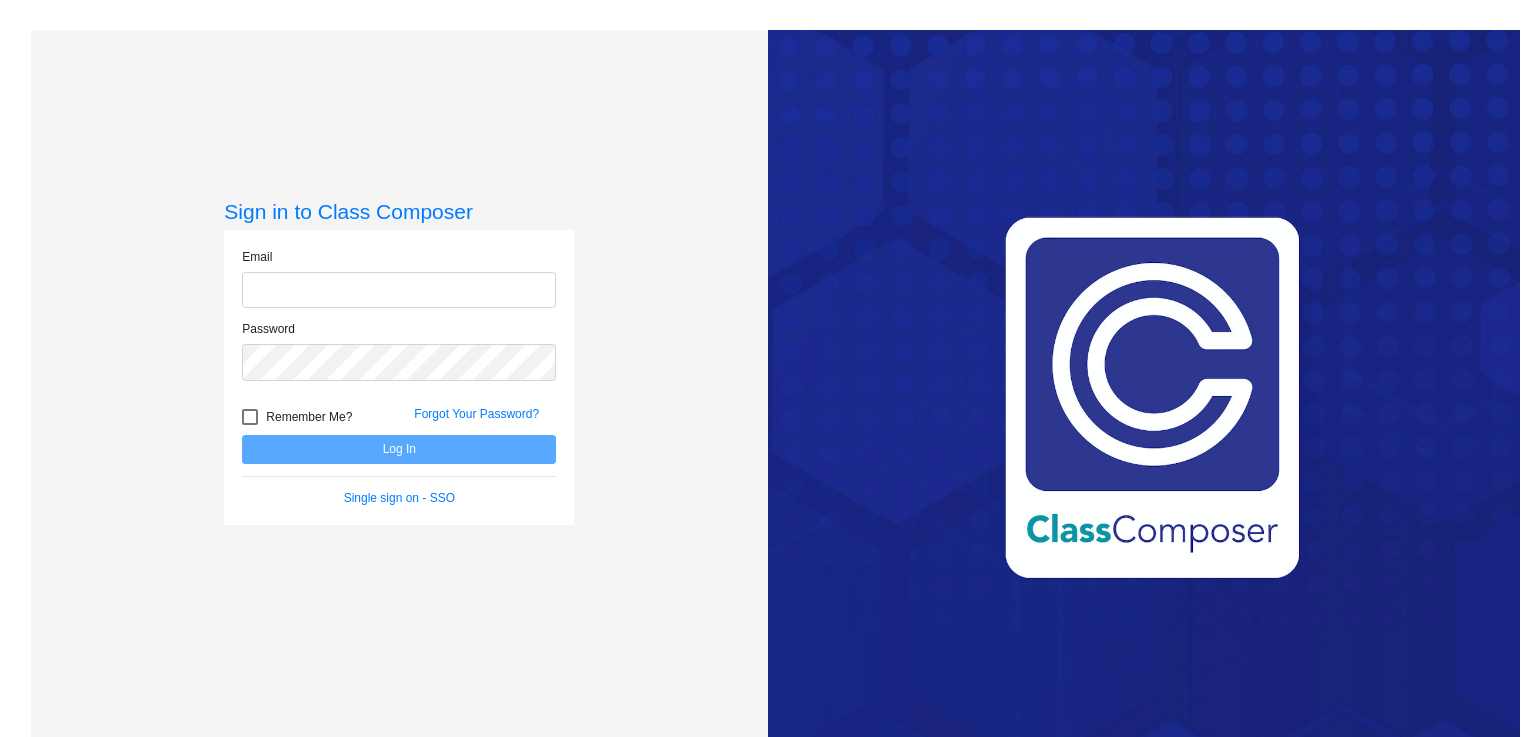 scroll, scrollTop: 0, scrollLeft: 0, axis: both 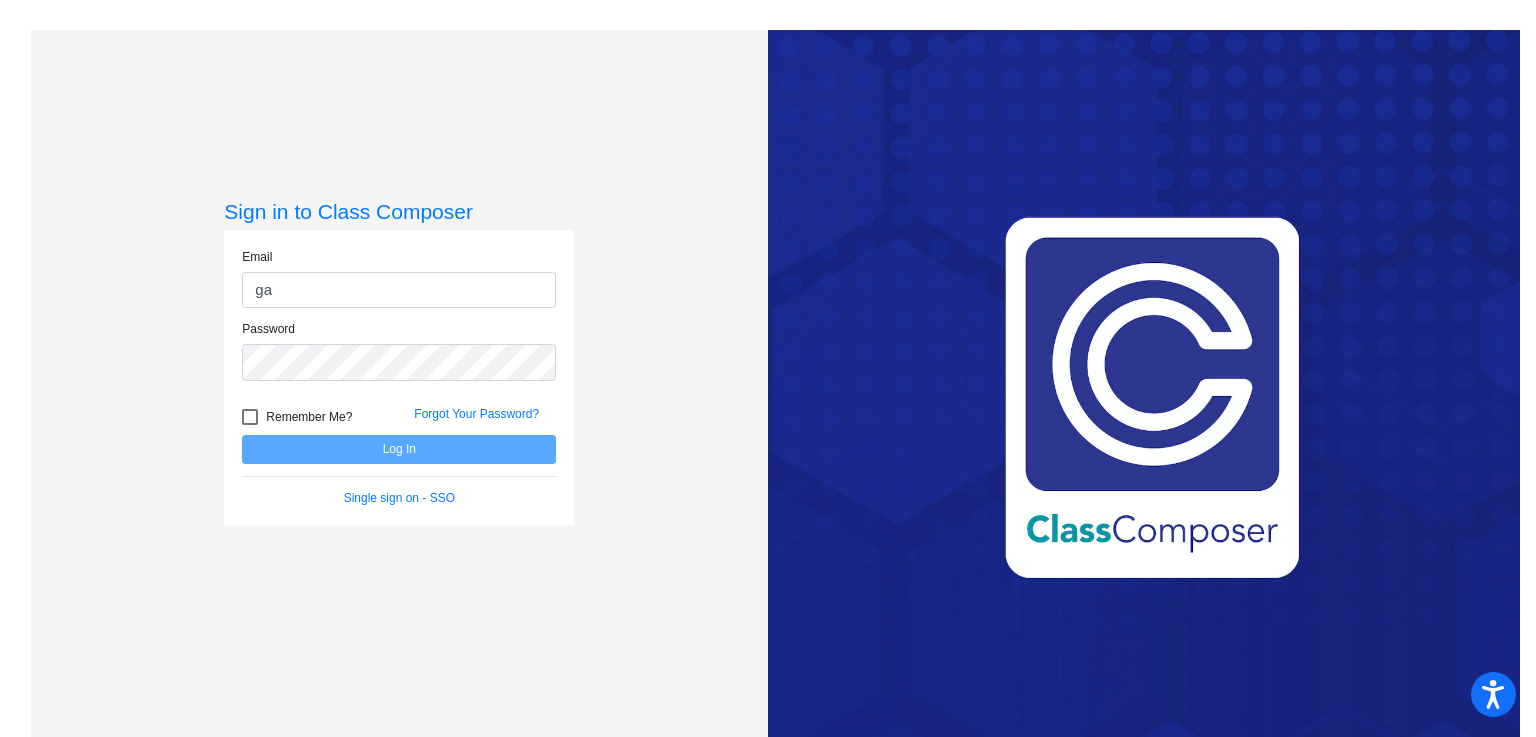 type on "[EMAIL]" 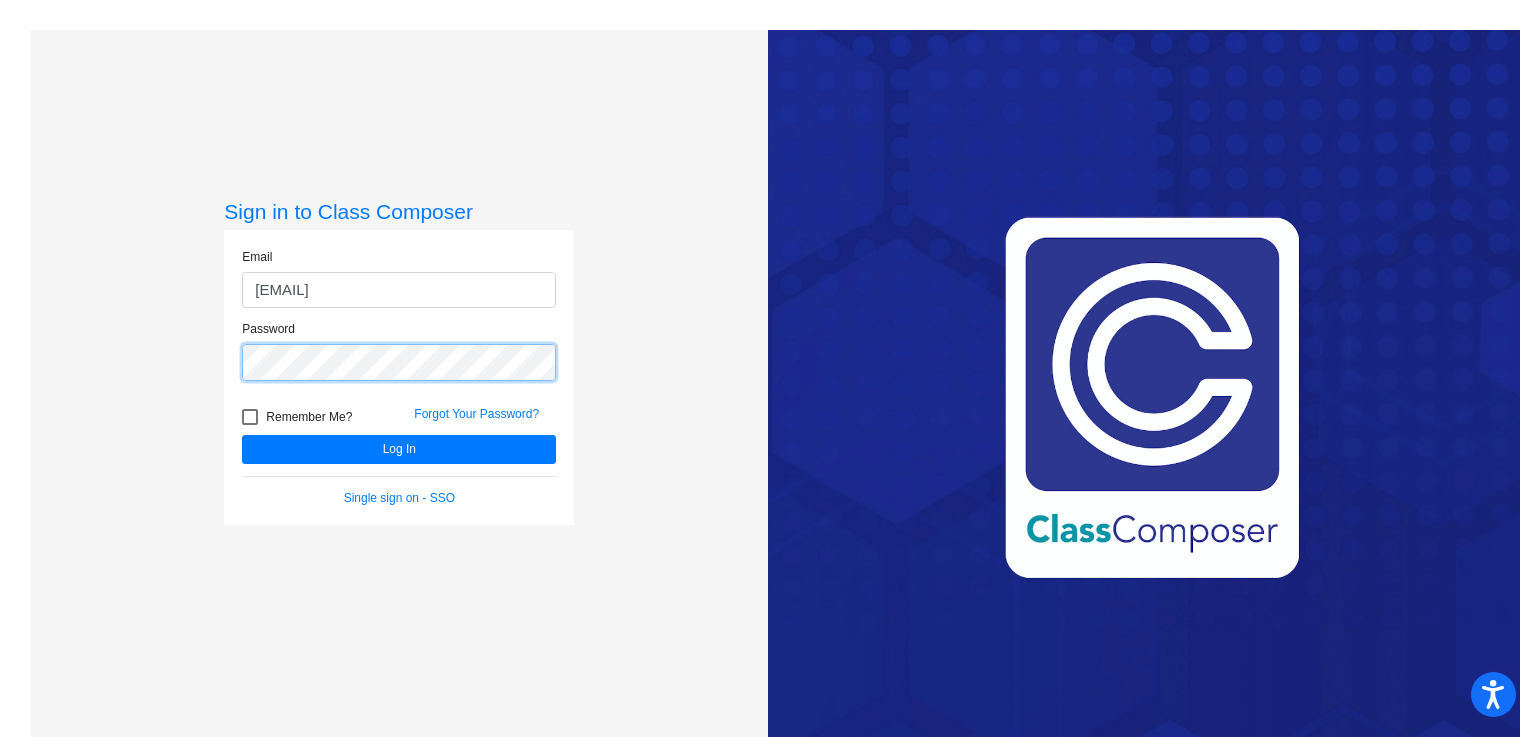 click on "Log In" 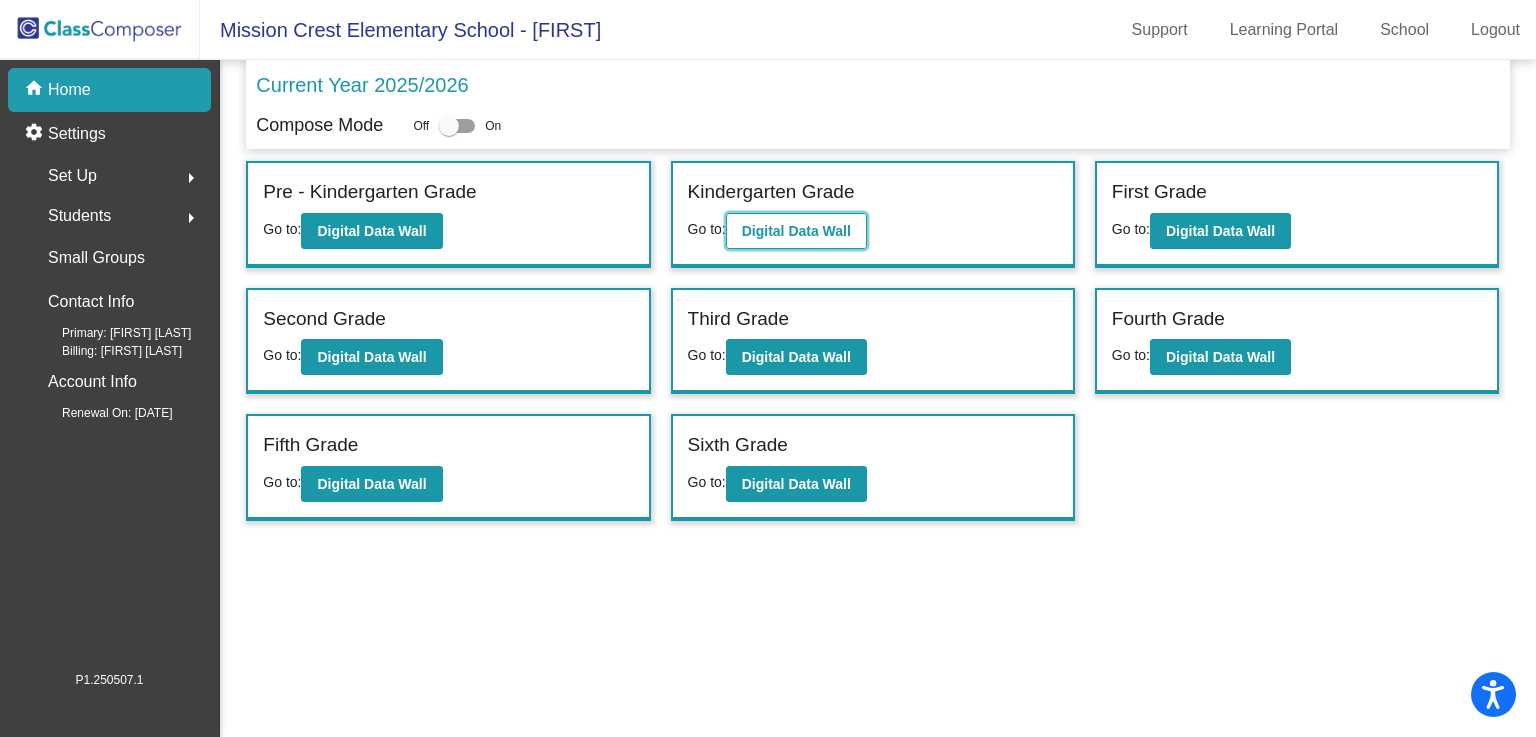 click on "Digital Data Wall" 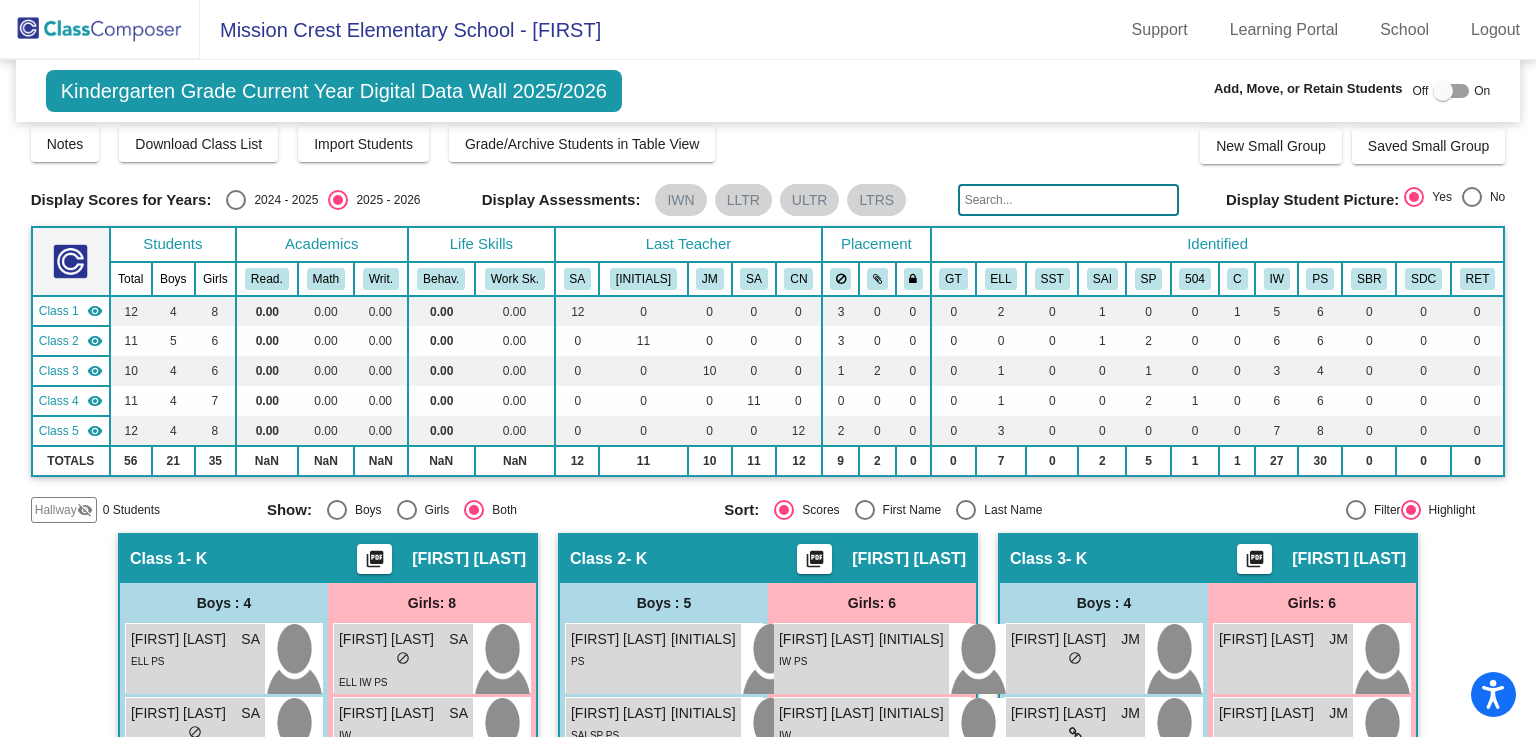 scroll, scrollTop: 0, scrollLeft: 0, axis: both 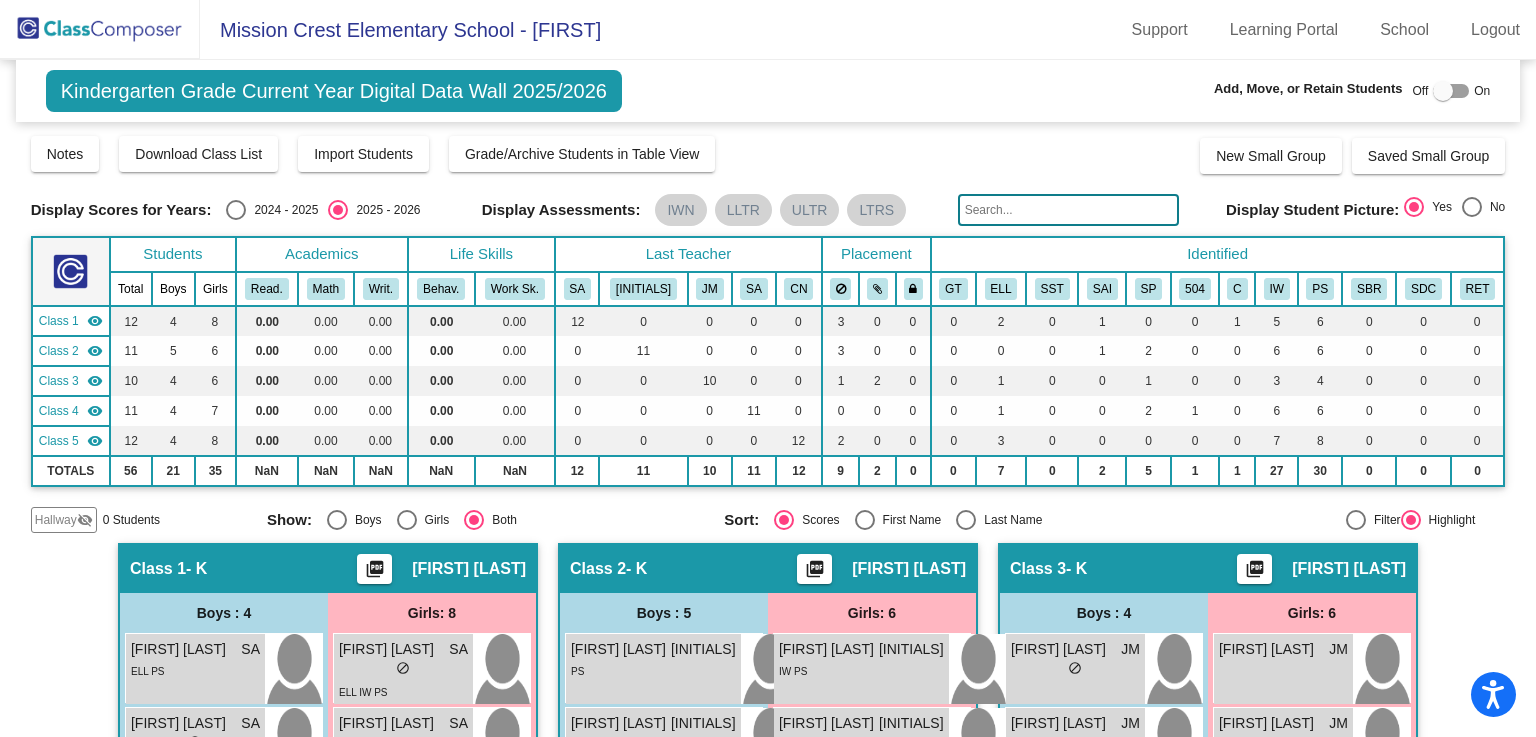 click 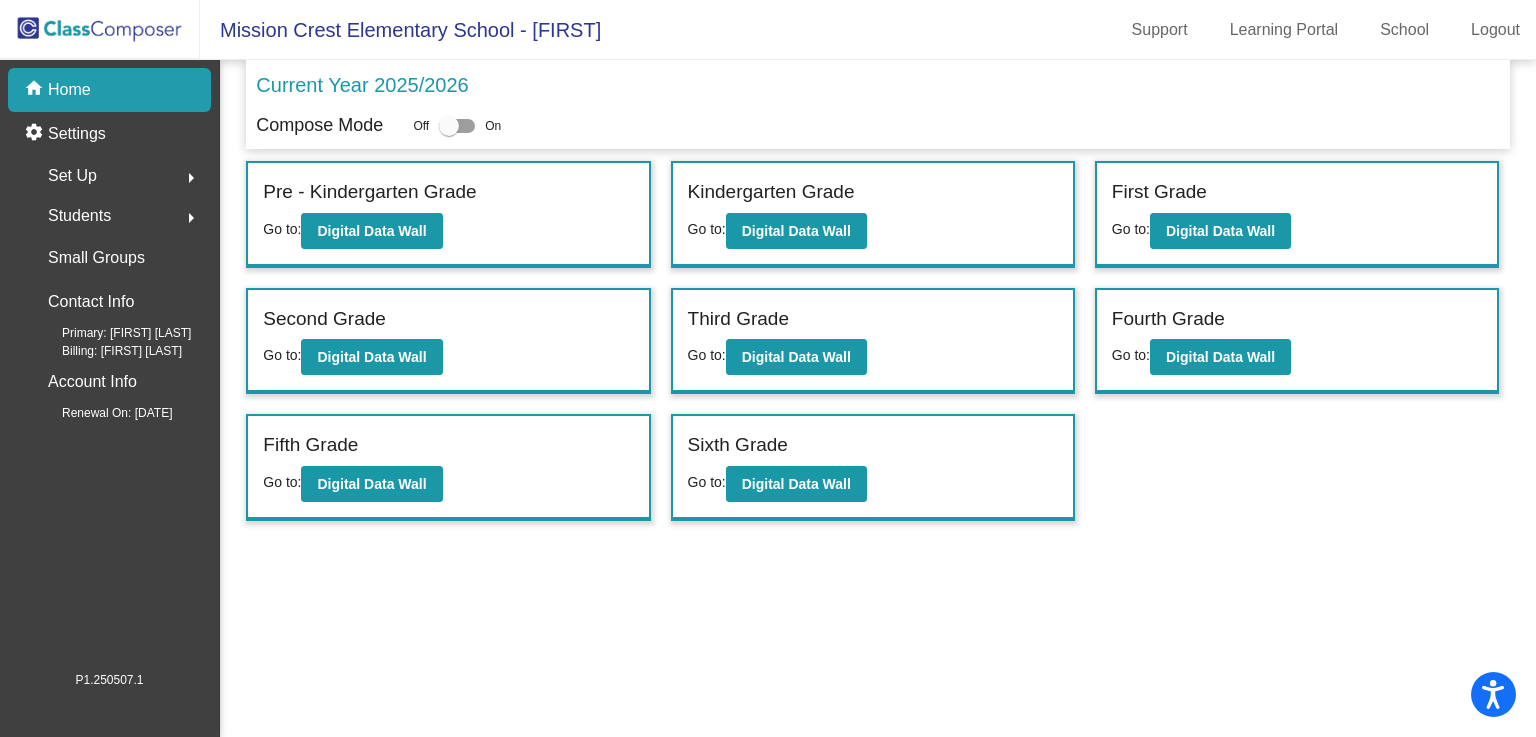 click on "arrow_right" 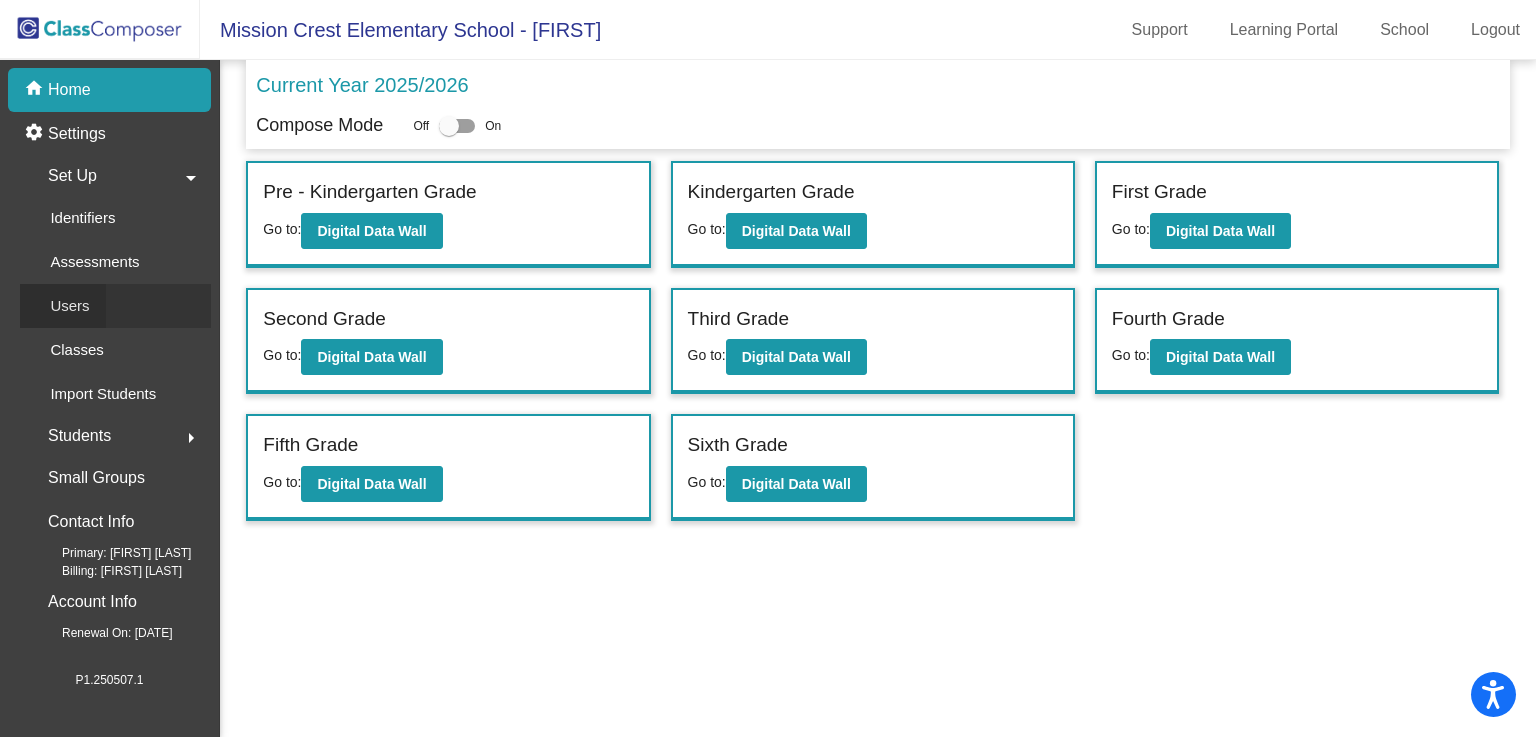 click on "Users" 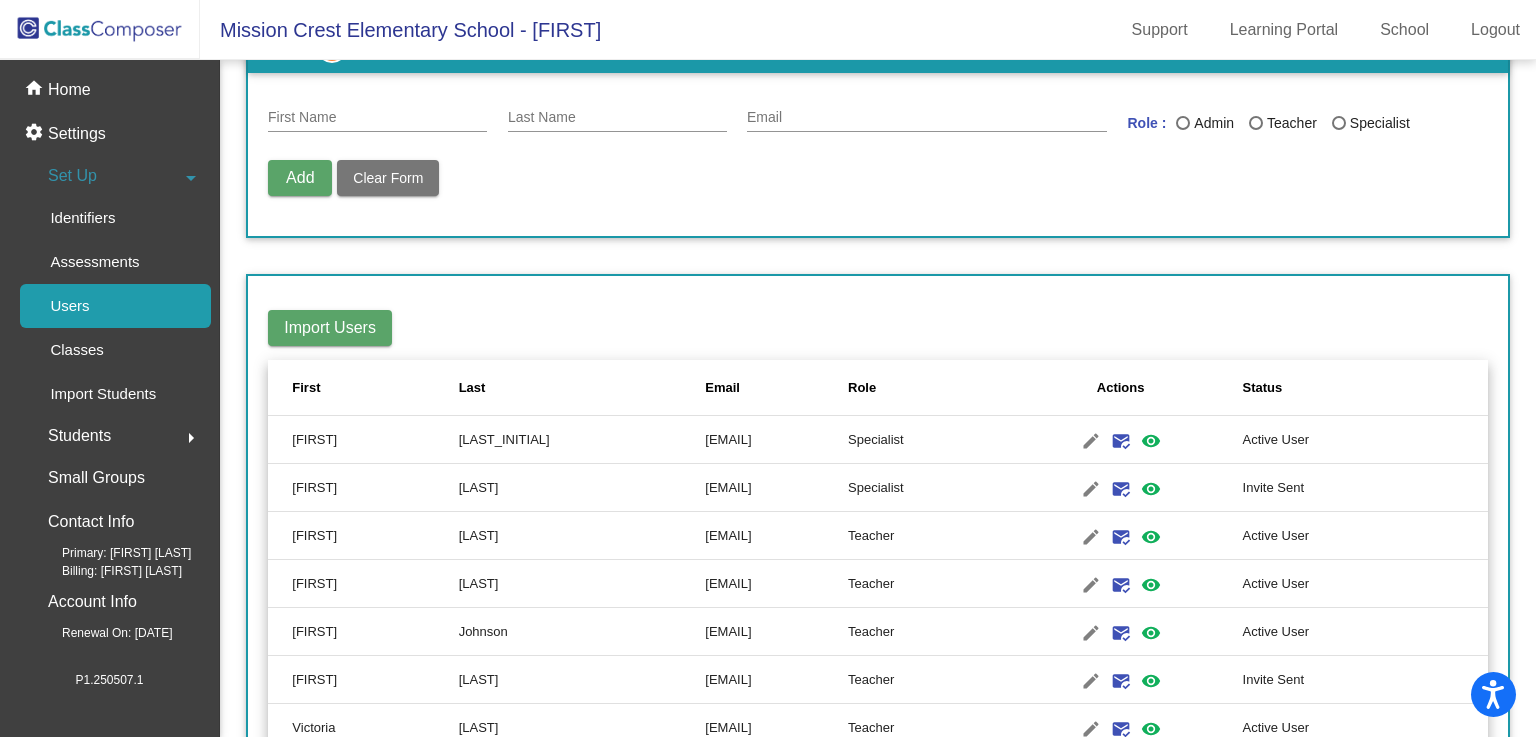 scroll, scrollTop: 70, scrollLeft: 0, axis: vertical 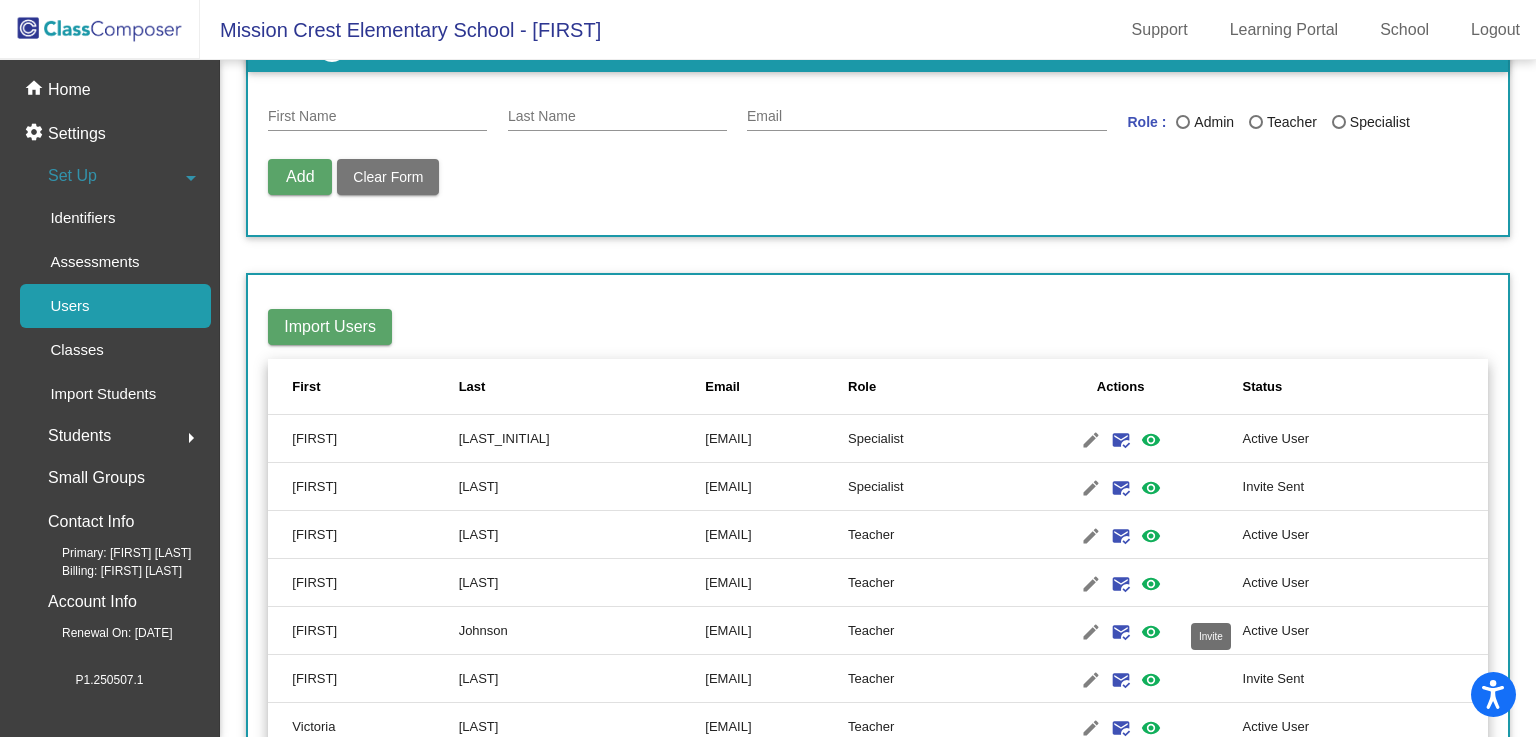 click on "mark_email_read" 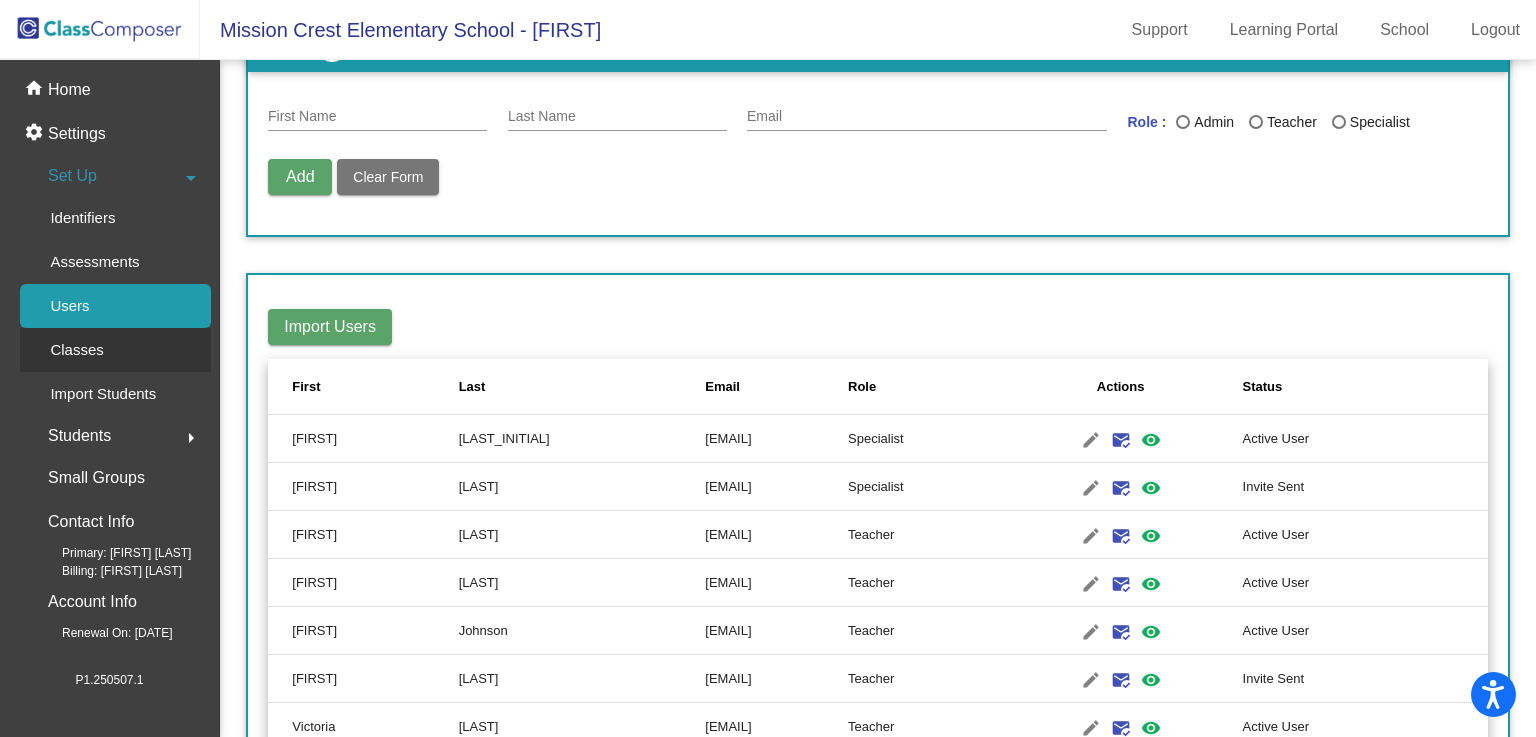 click on "Classes" 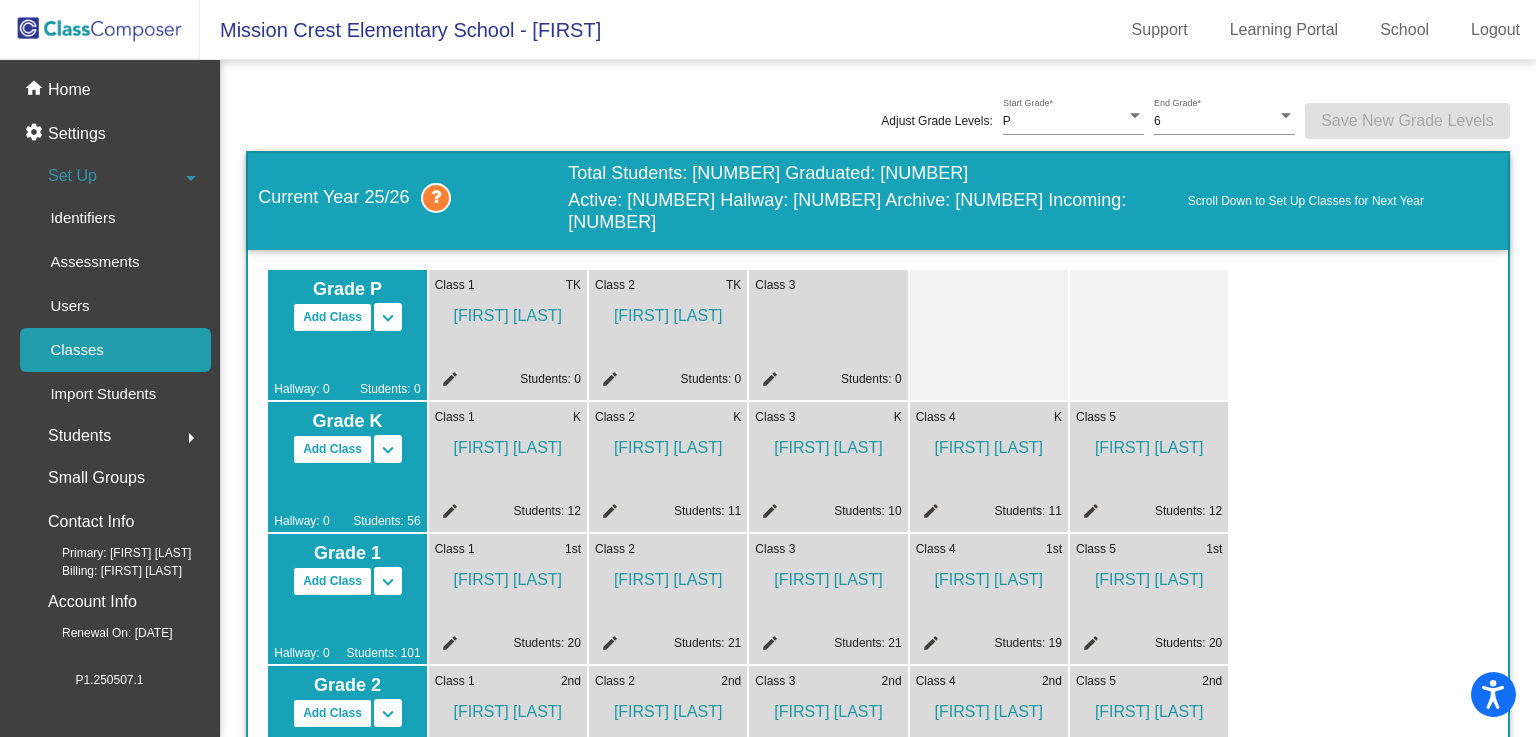 scroll, scrollTop: 63, scrollLeft: 0, axis: vertical 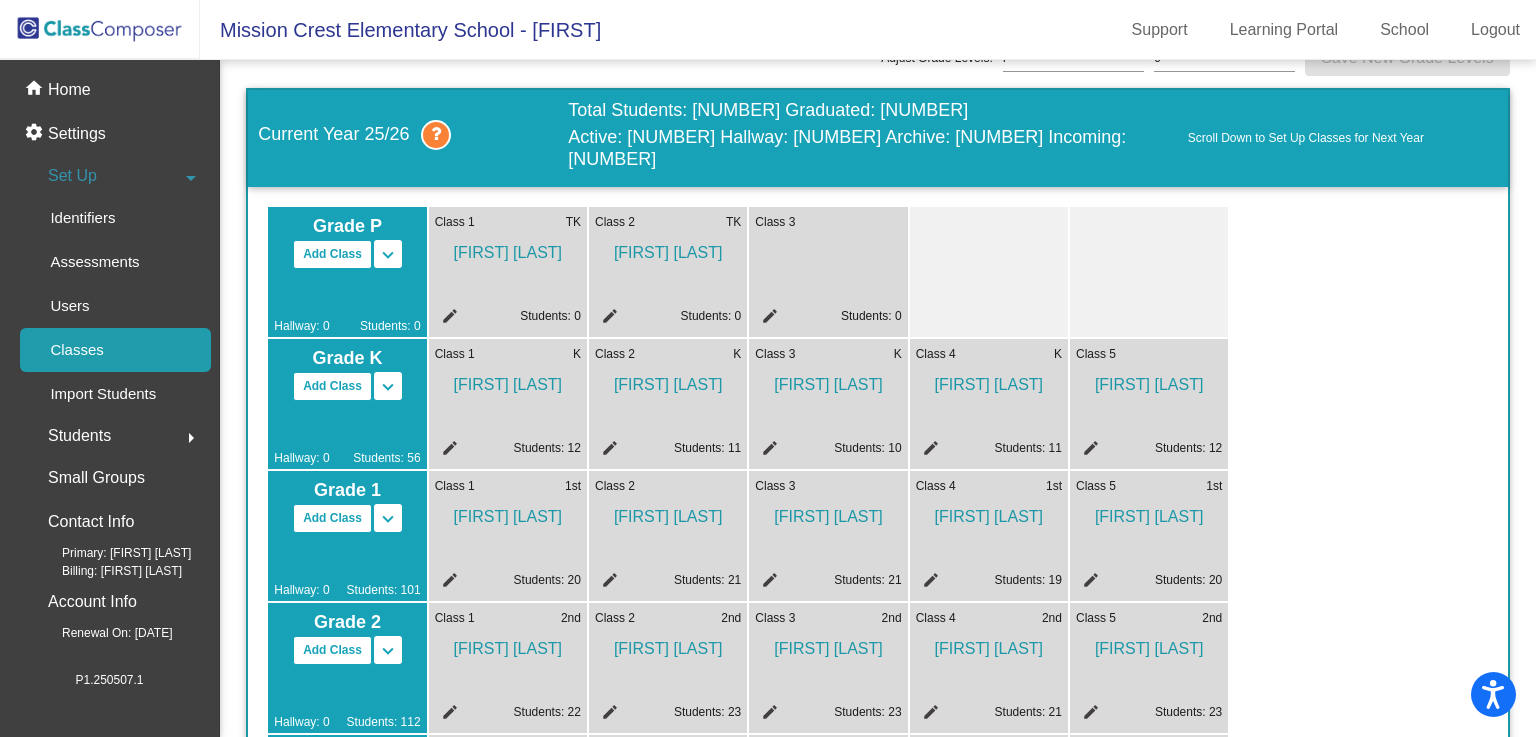 click on "edit" 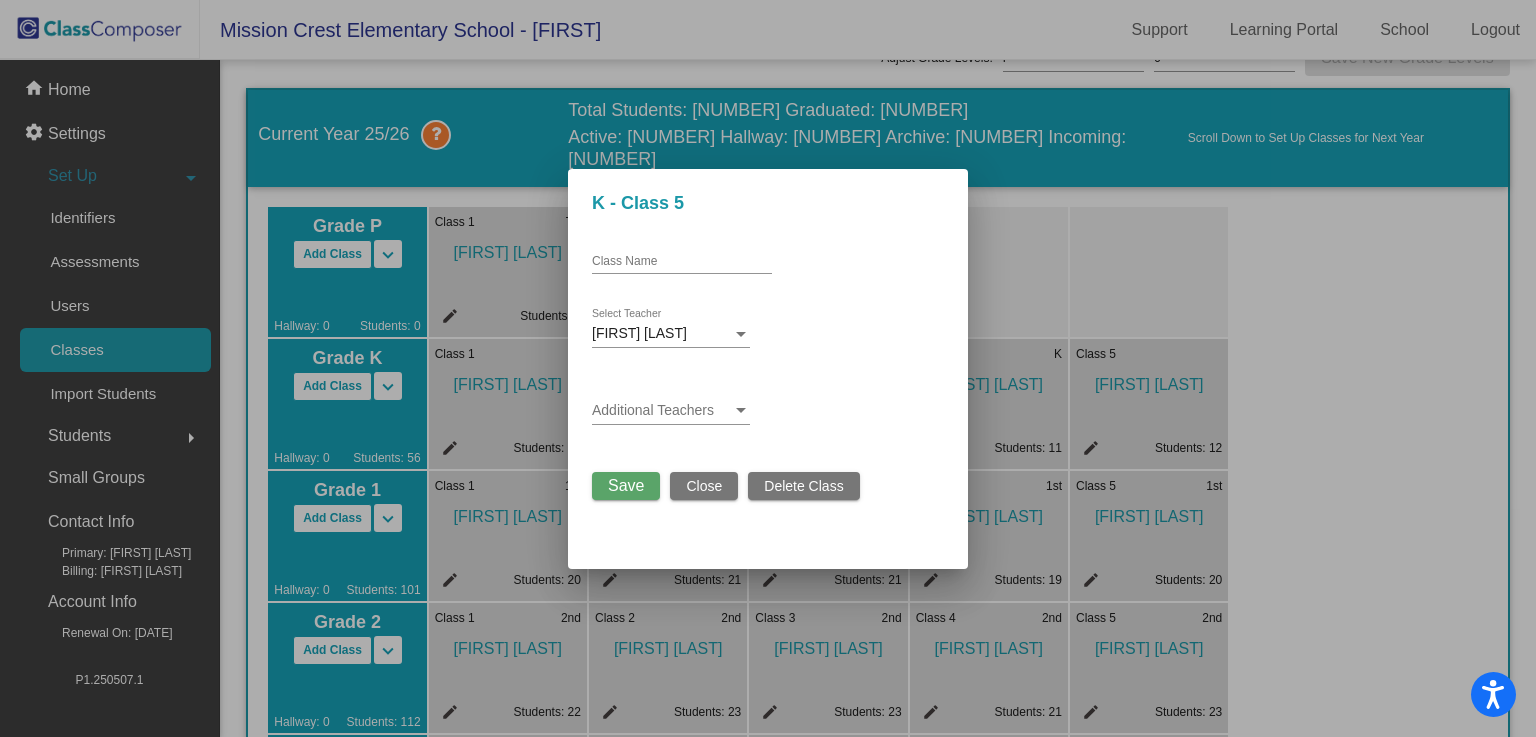 click on "Close" at bounding box center [704, 486] 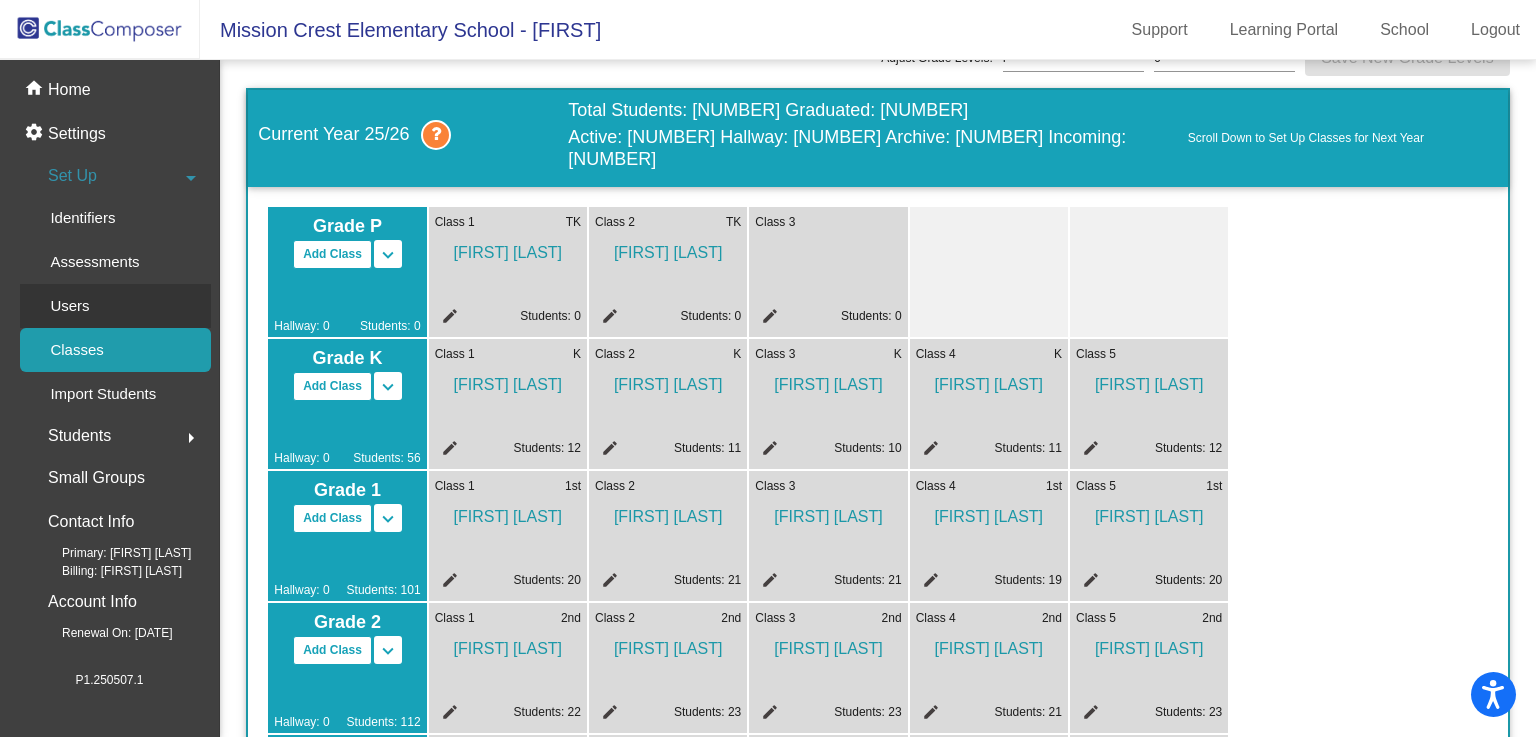 click on "Users" 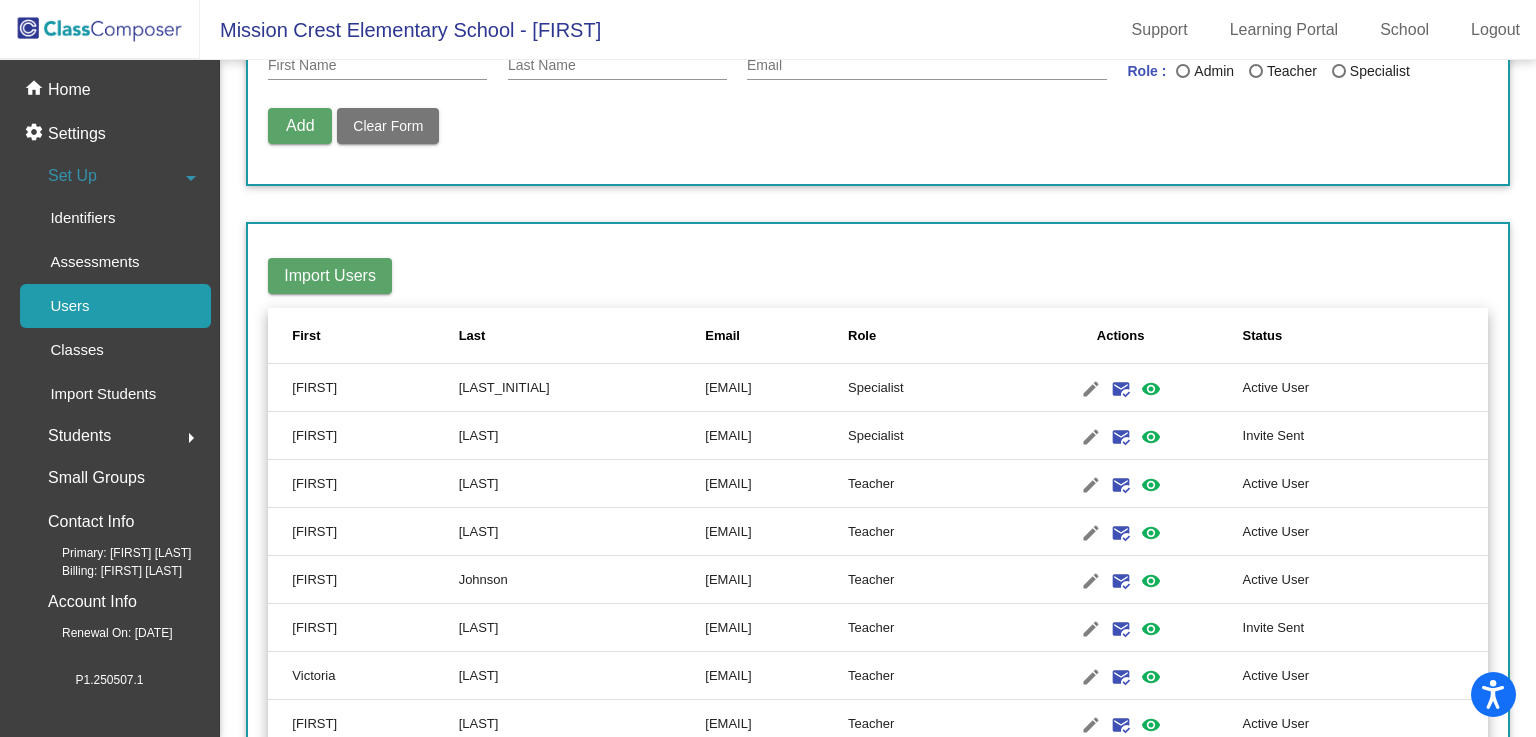 scroll, scrollTop: 122, scrollLeft: 0, axis: vertical 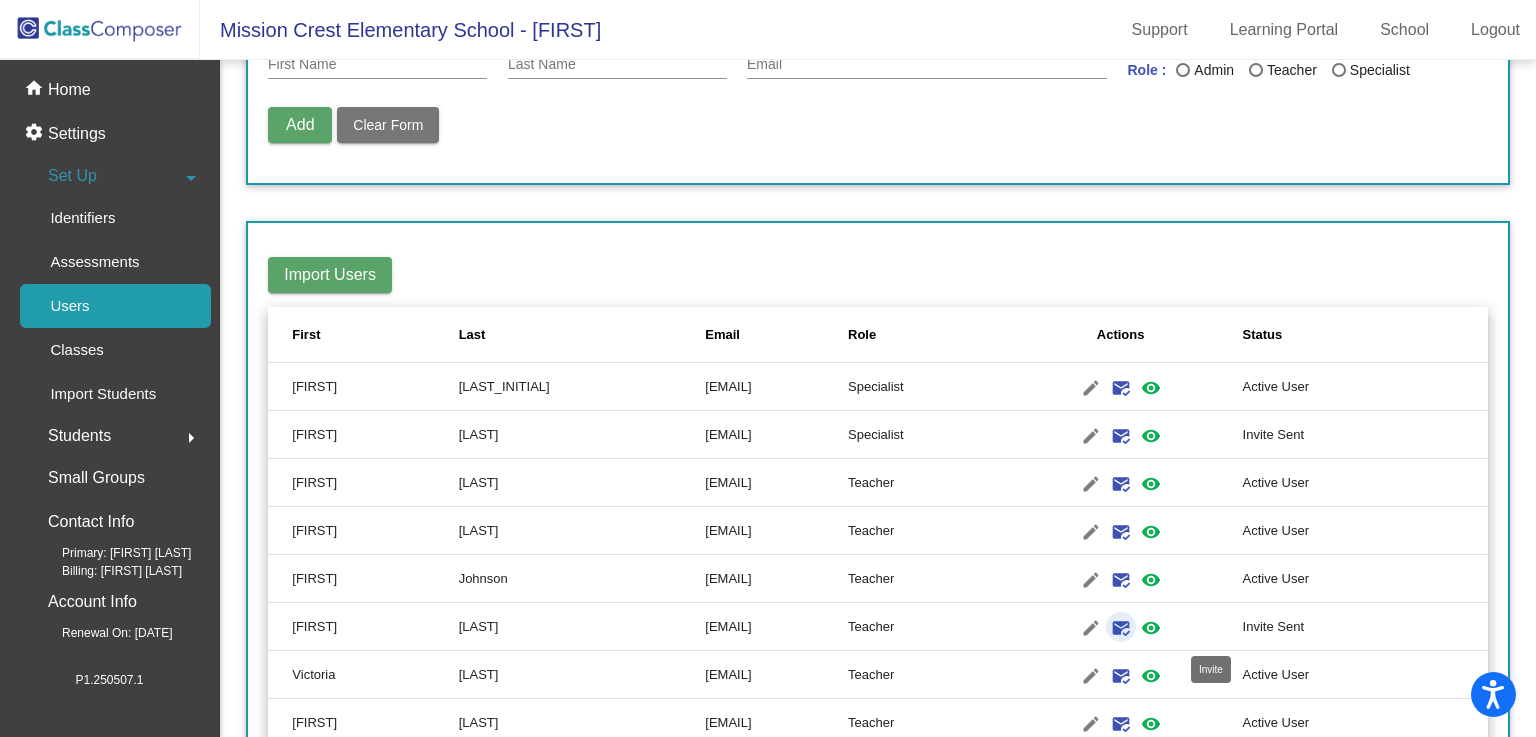 click on "mark_email_read" 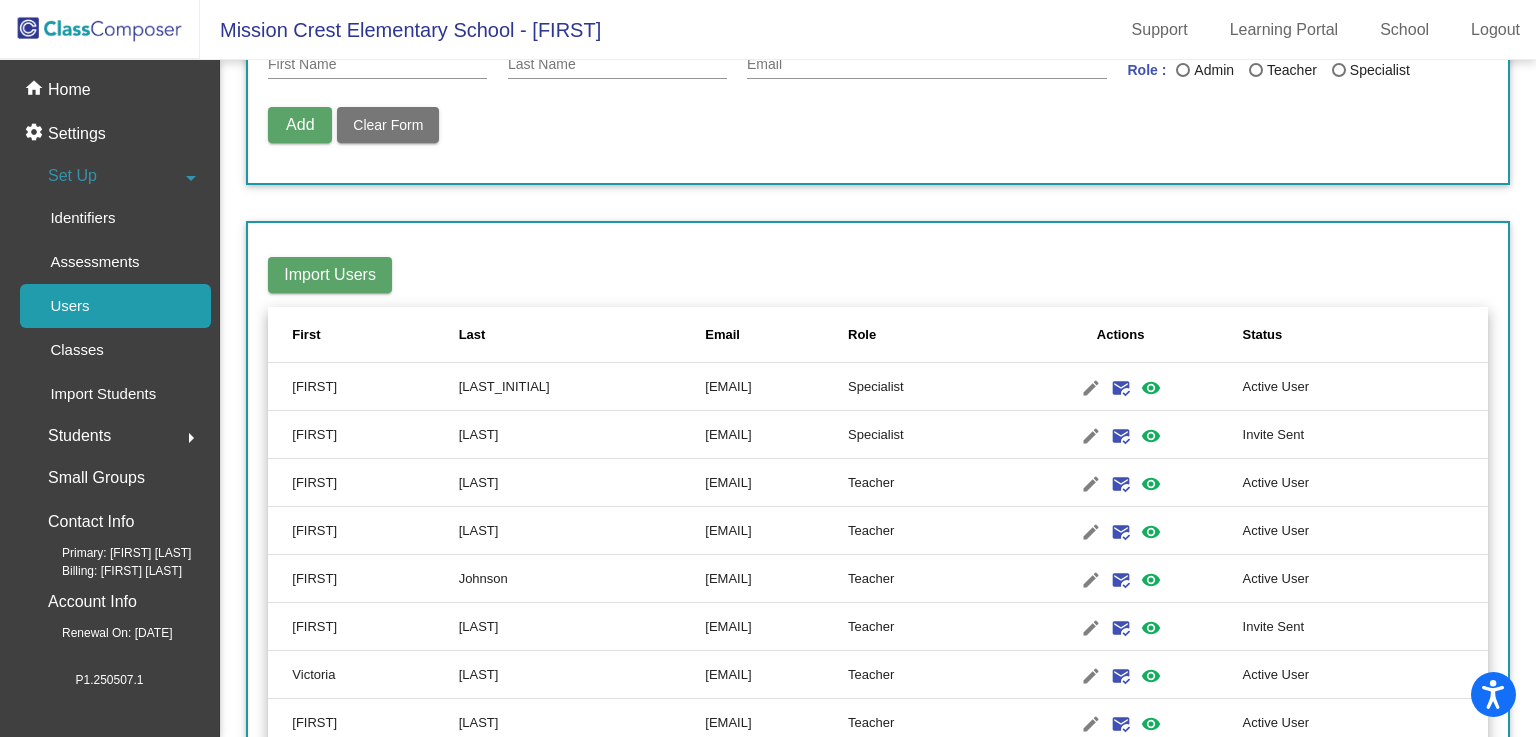 scroll, scrollTop: 0, scrollLeft: 0, axis: both 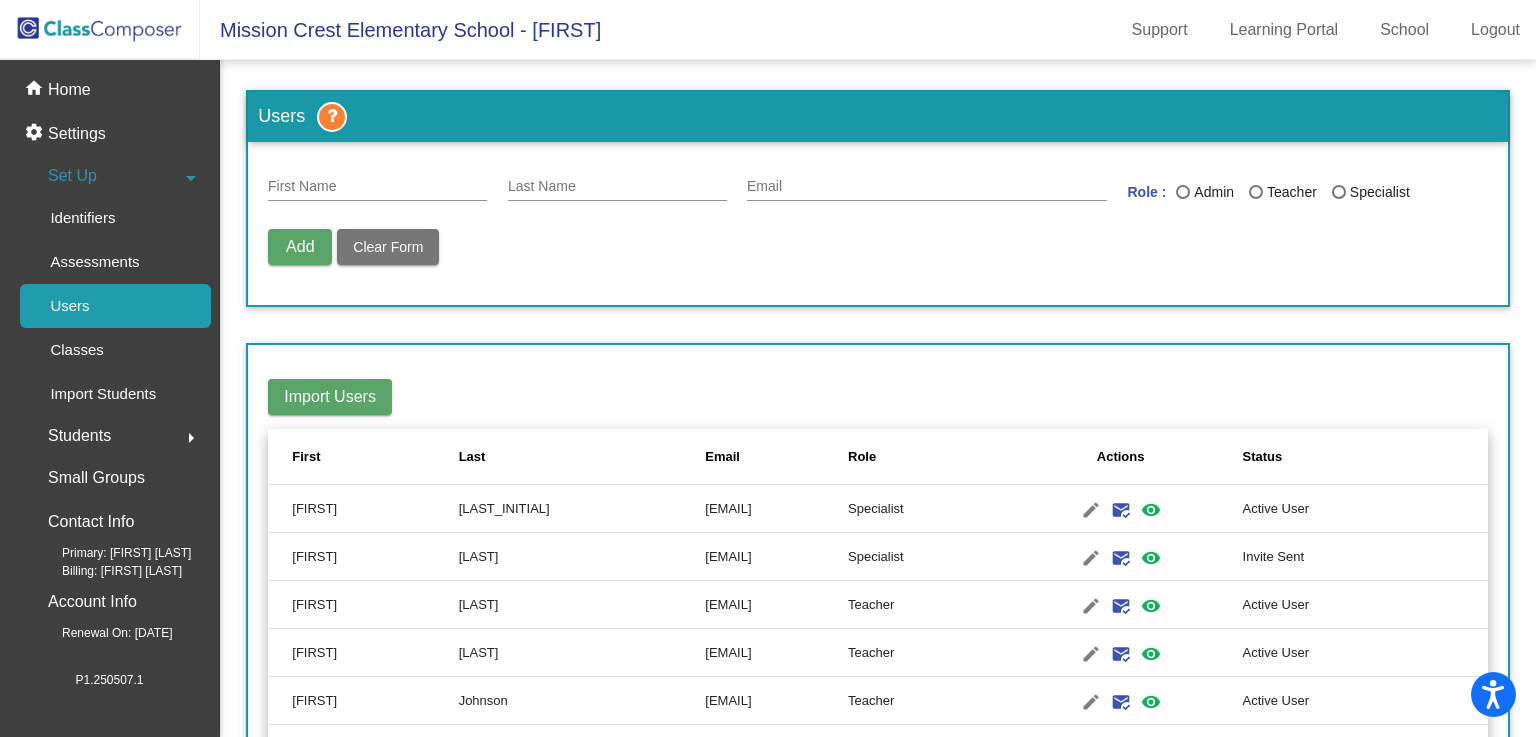 click on "Add" at bounding box center (300, 247) 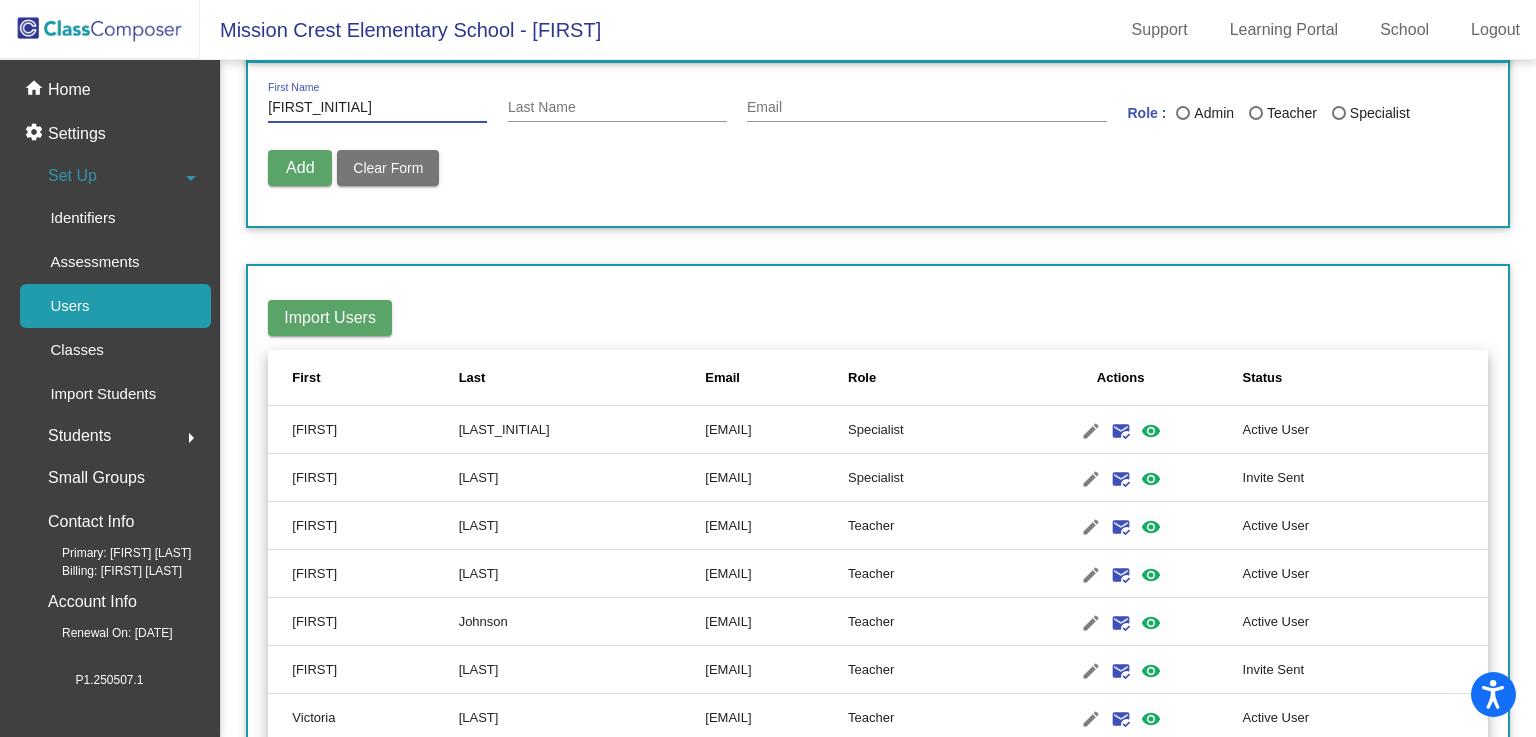 scroll, scrollTop: 78, scrollLeft: 0, axis: vertical 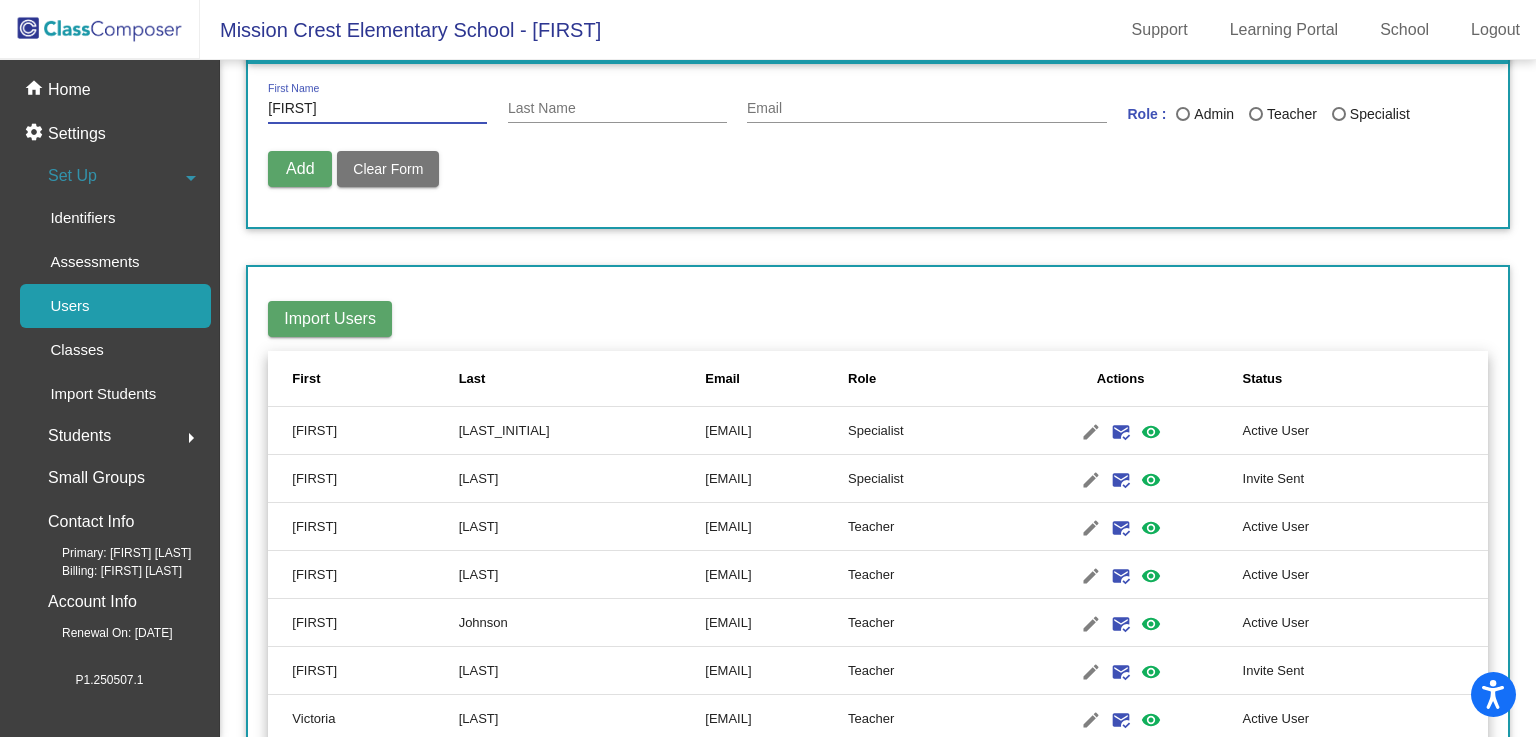 type on "Cailey" 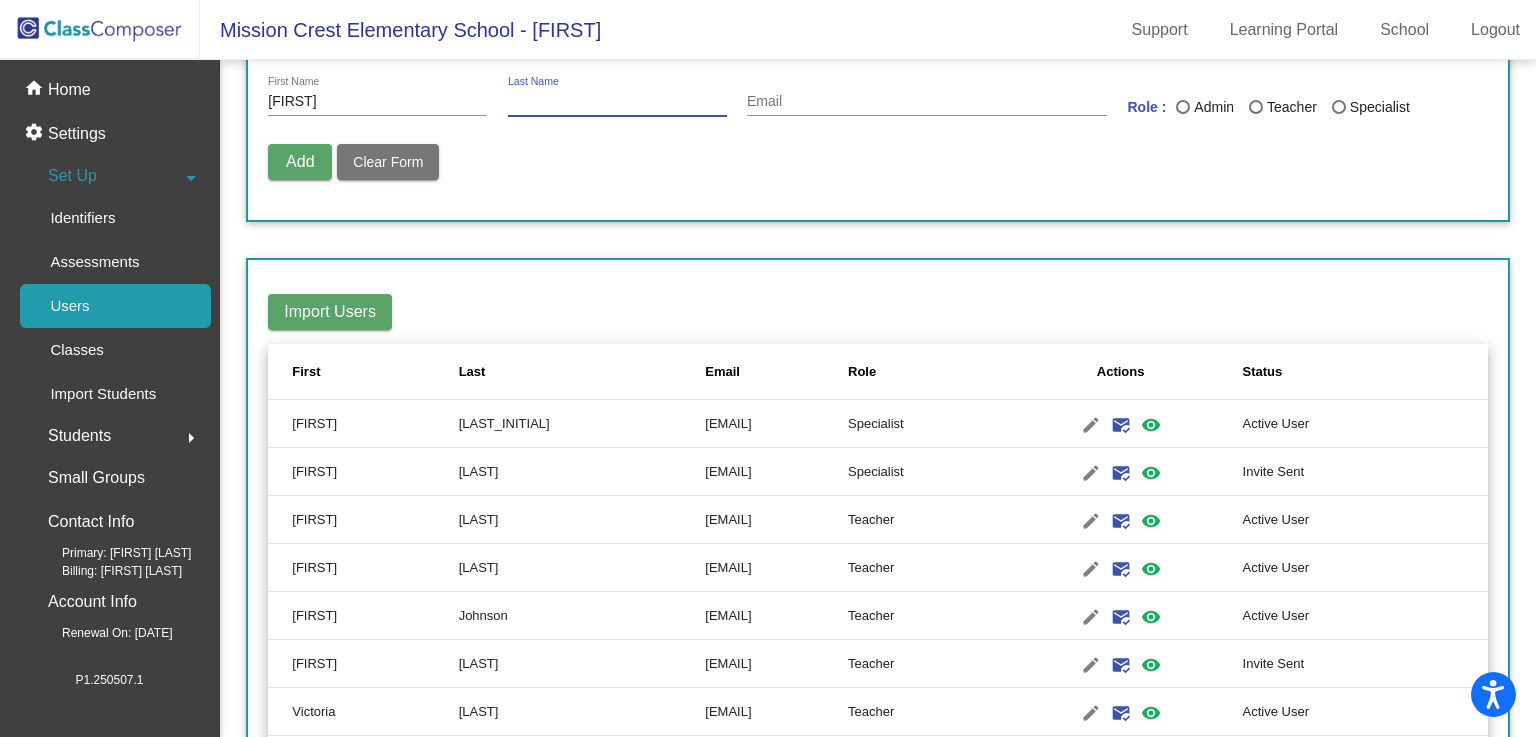 scroll, scrollTop: 84, scrollLeft: 0, axis: vertical 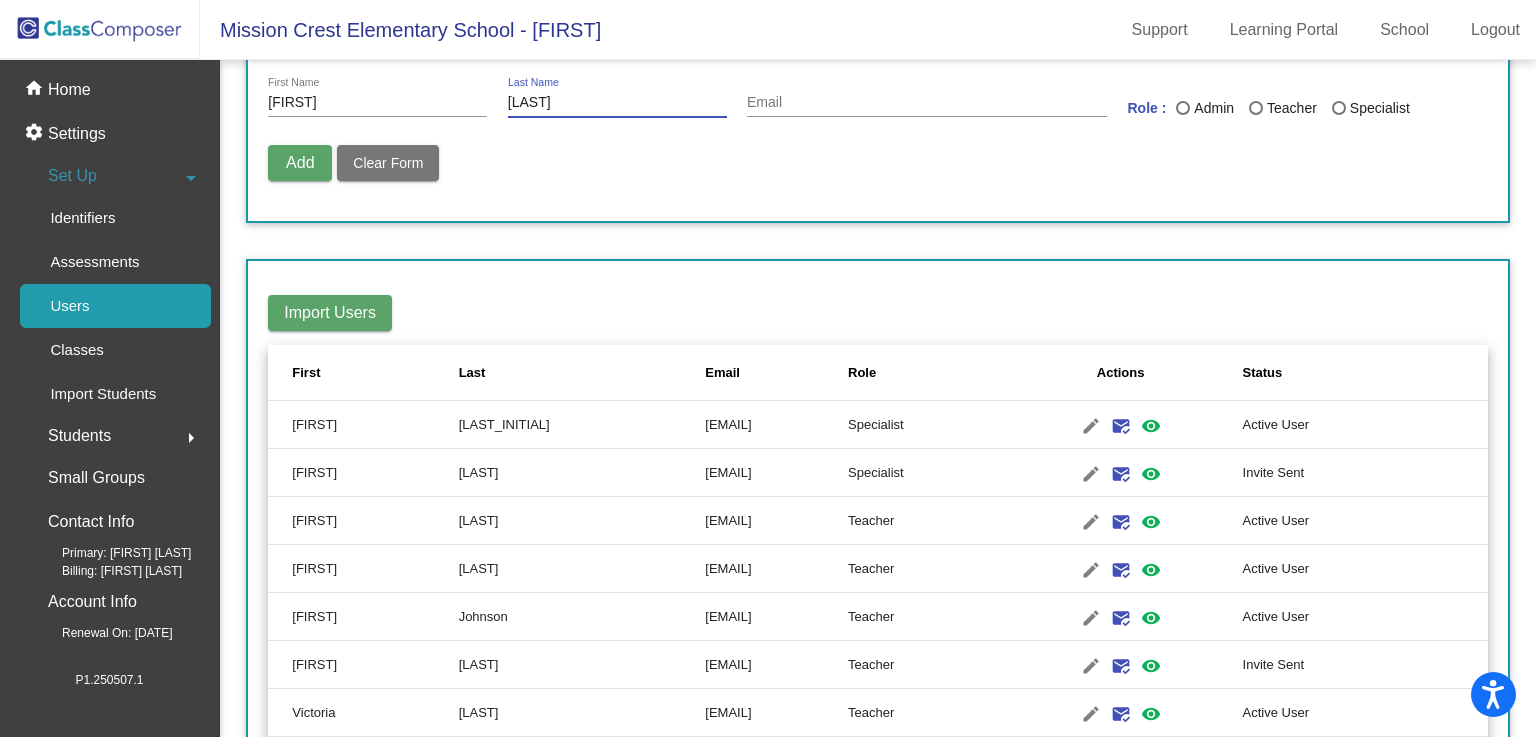 type on "Navarro" 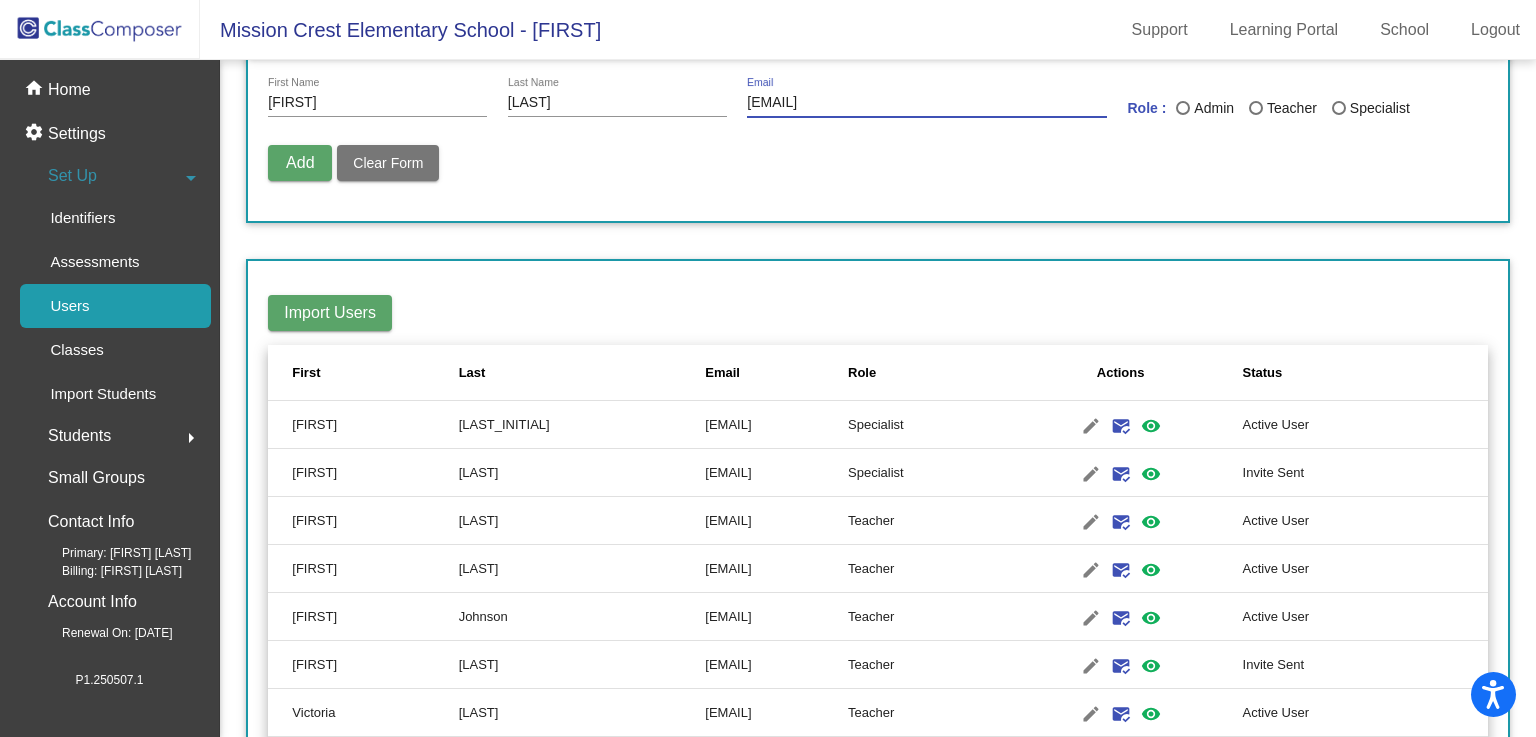 type on "cailey.navarro@hesperiausd.org" 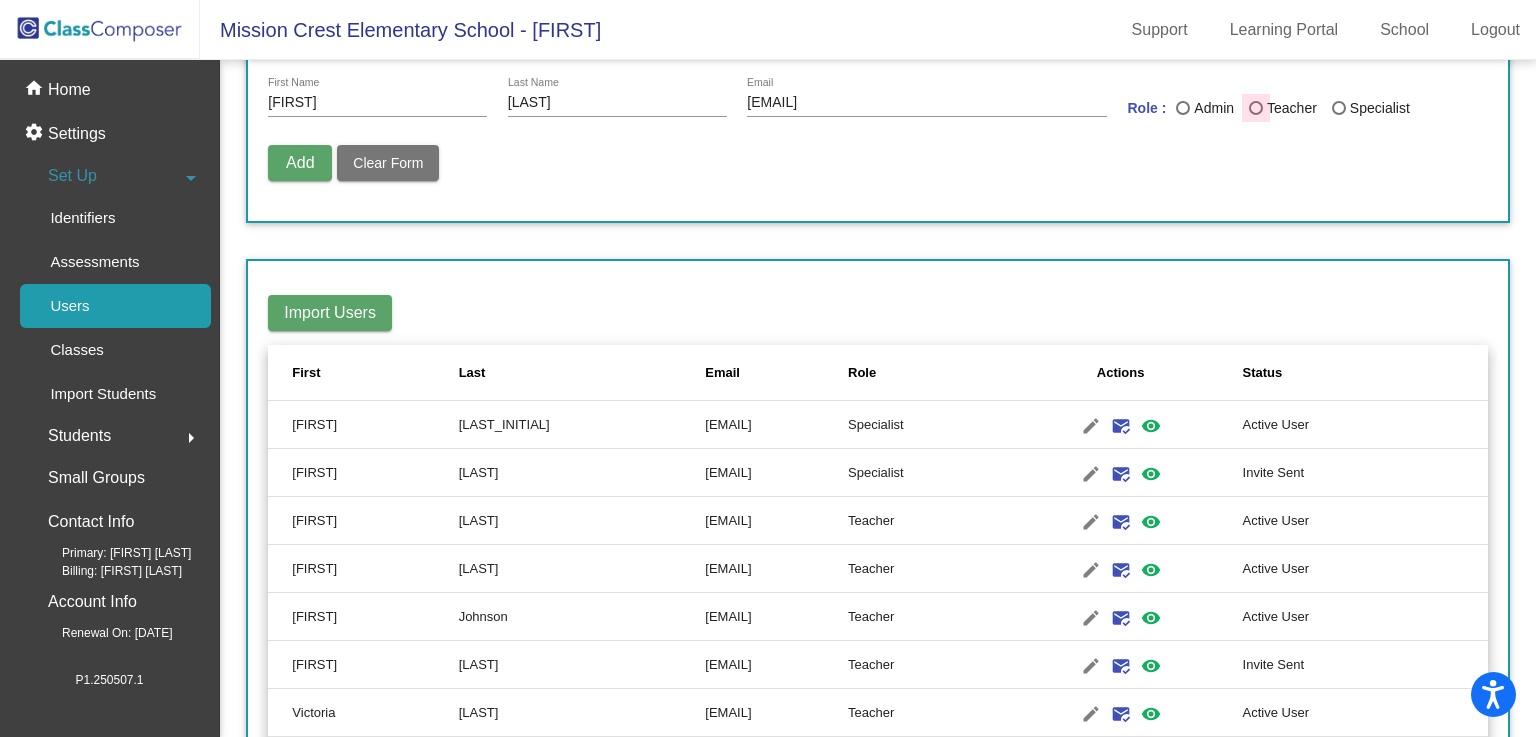click at bounding box center (1256, 108) 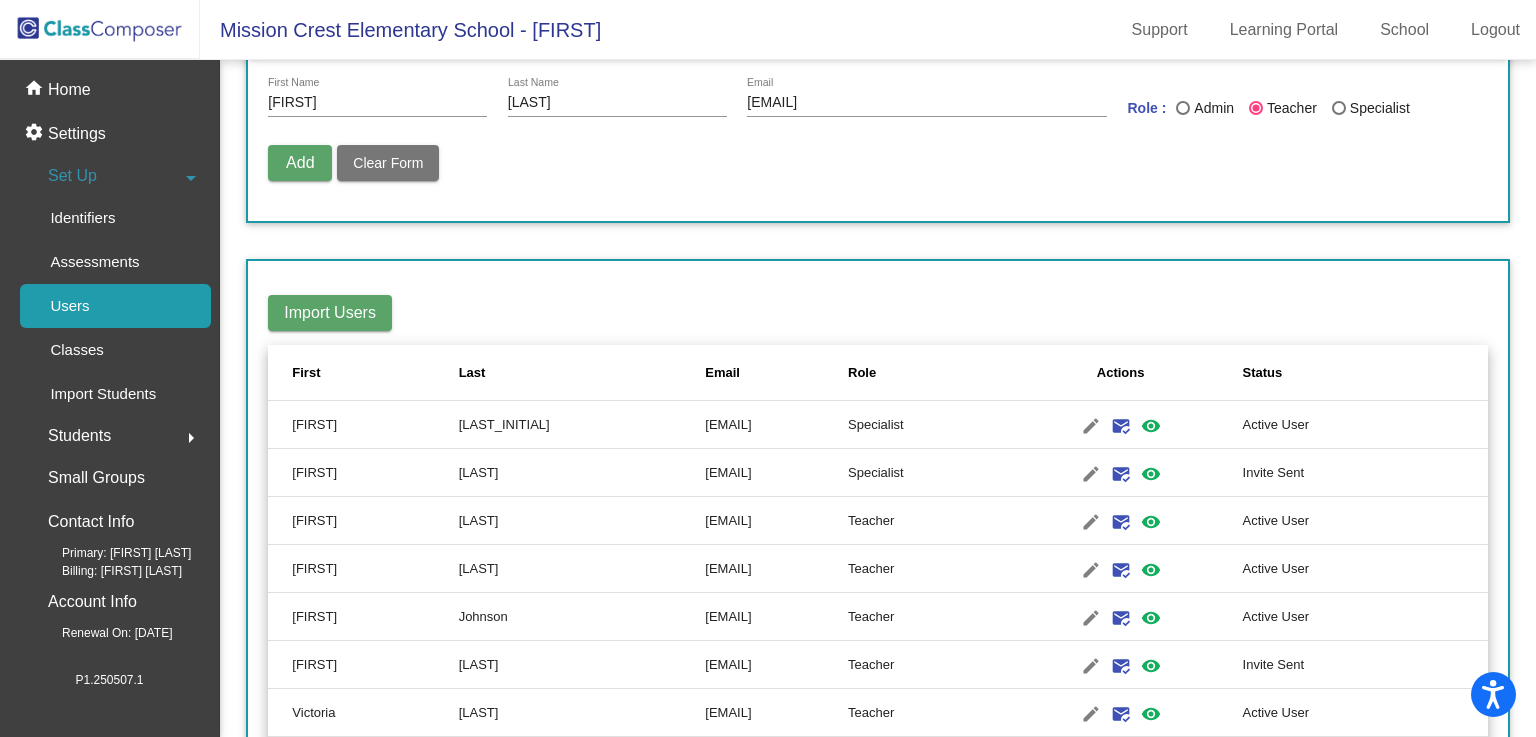 click on "Add" at bounding box center [300, 162] 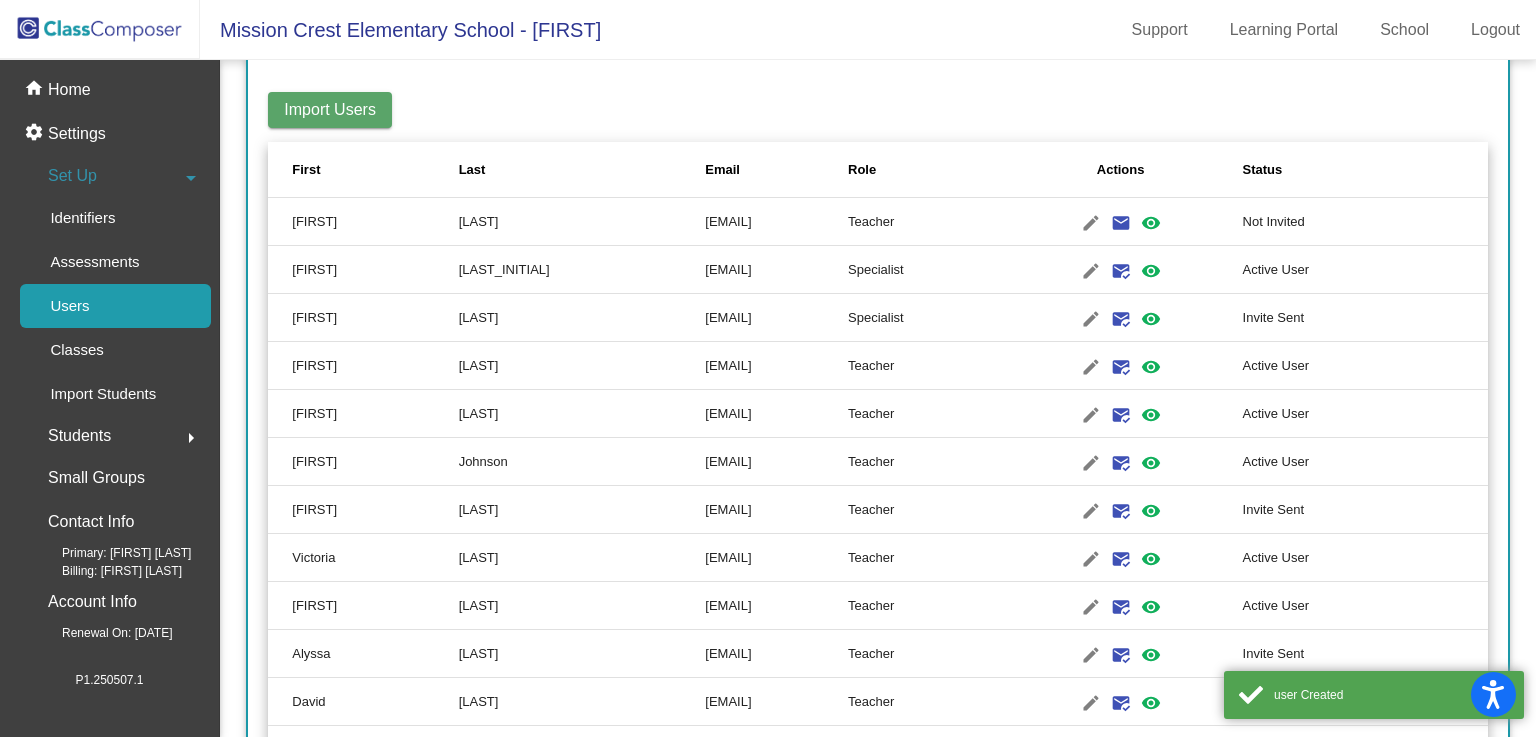 scroll, scrollTop: 290, scrollLeft: 0, axis: vertical 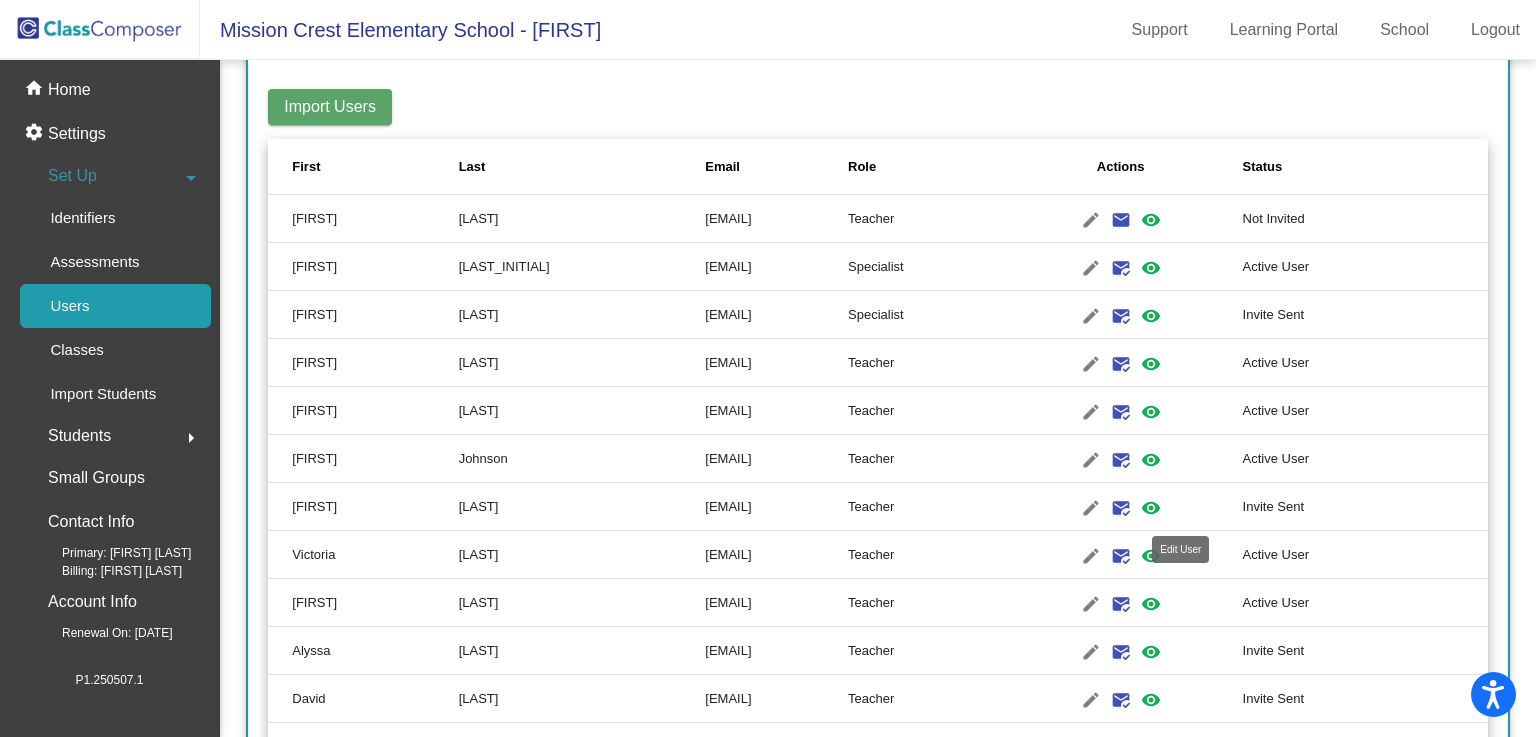 click on "edit" 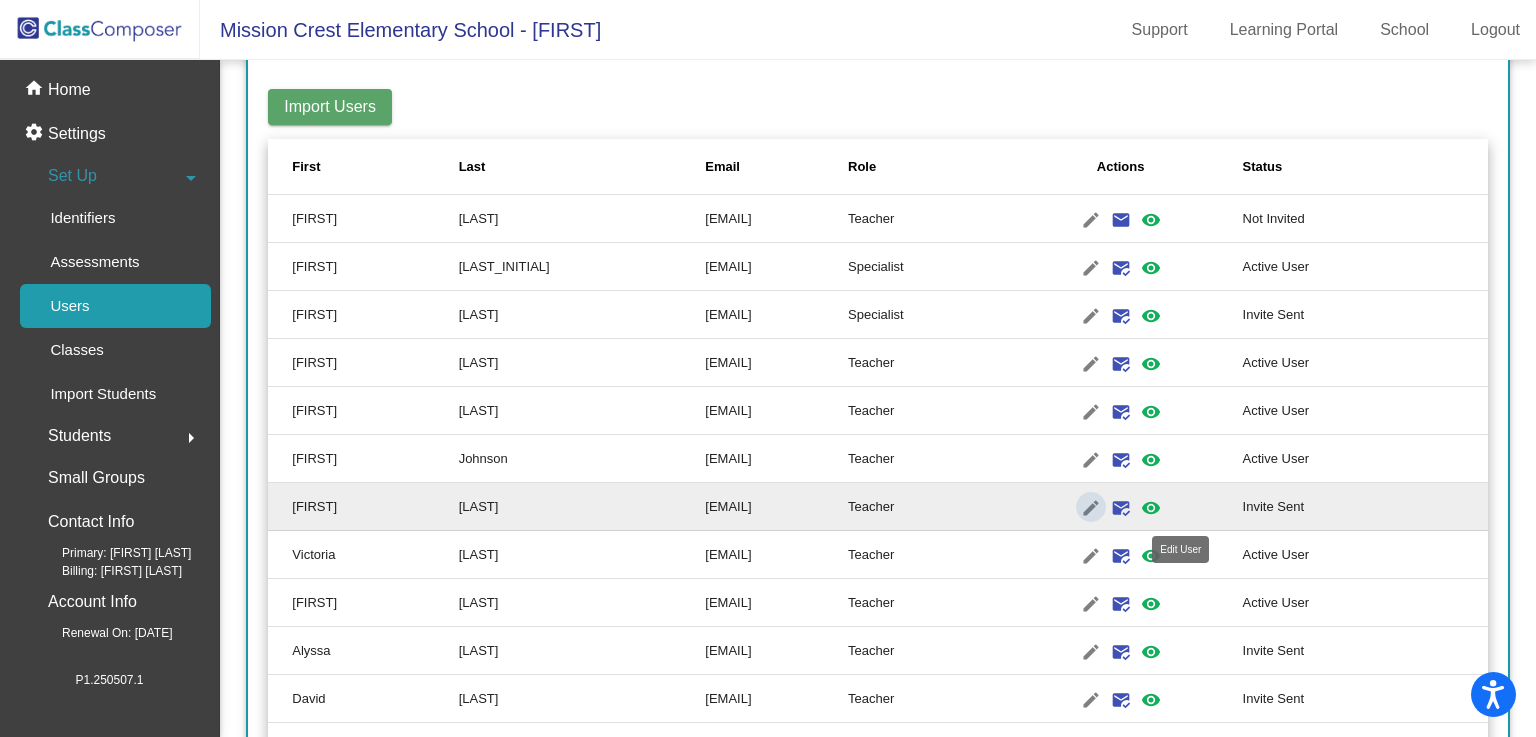 type on "Cailey" 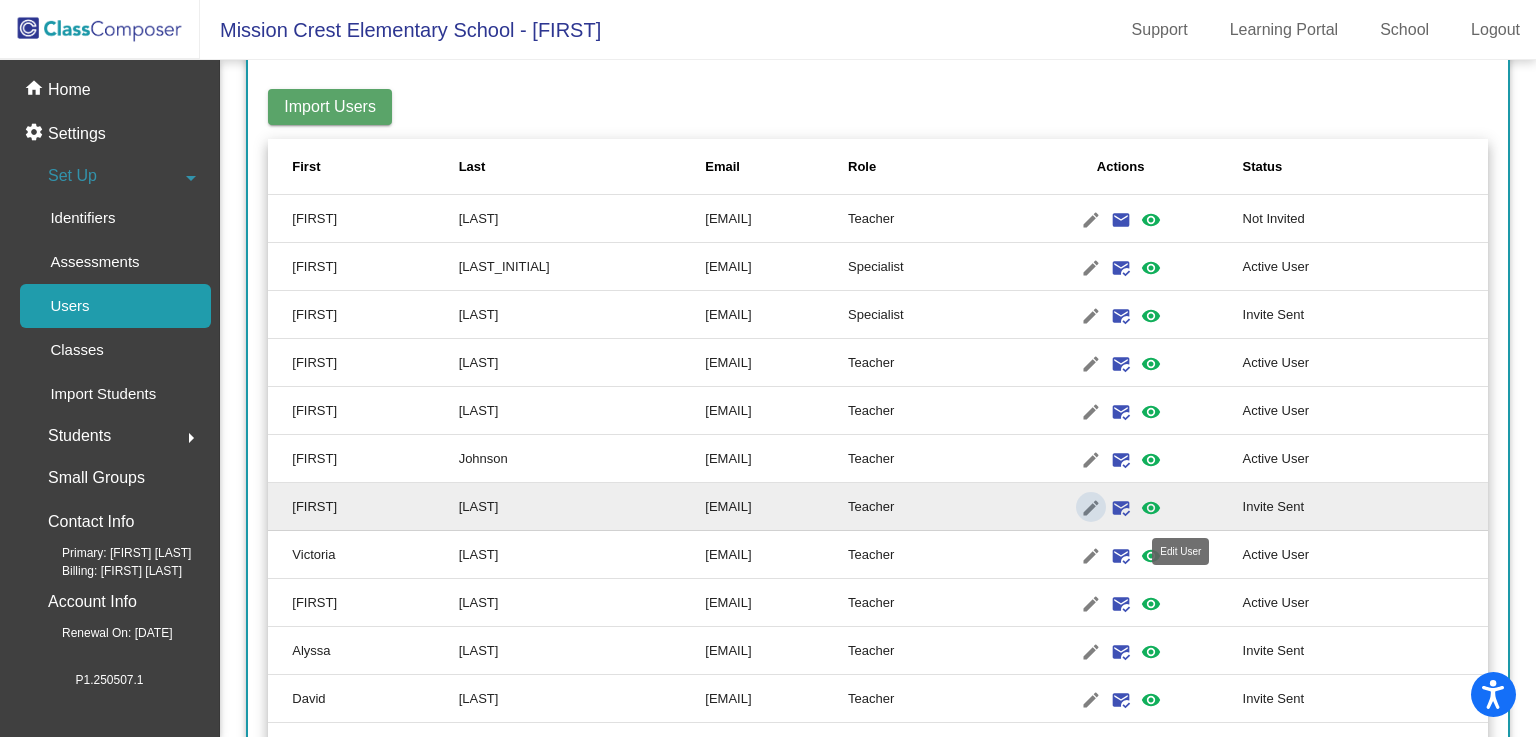 scroll, scrollTop: 0, scrollLeft: 0, axis: both 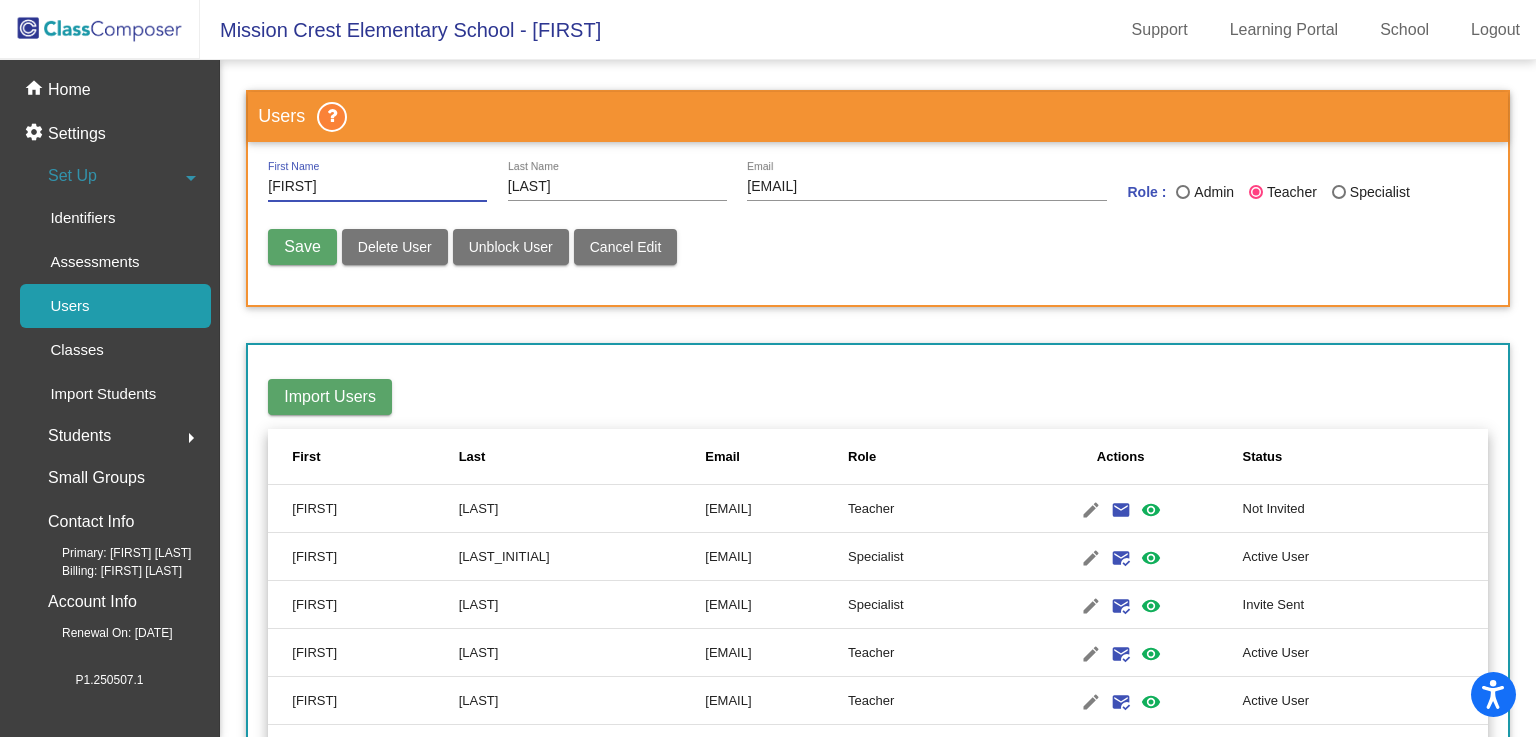 click on "Delete User" at bounding box center [395, 247] 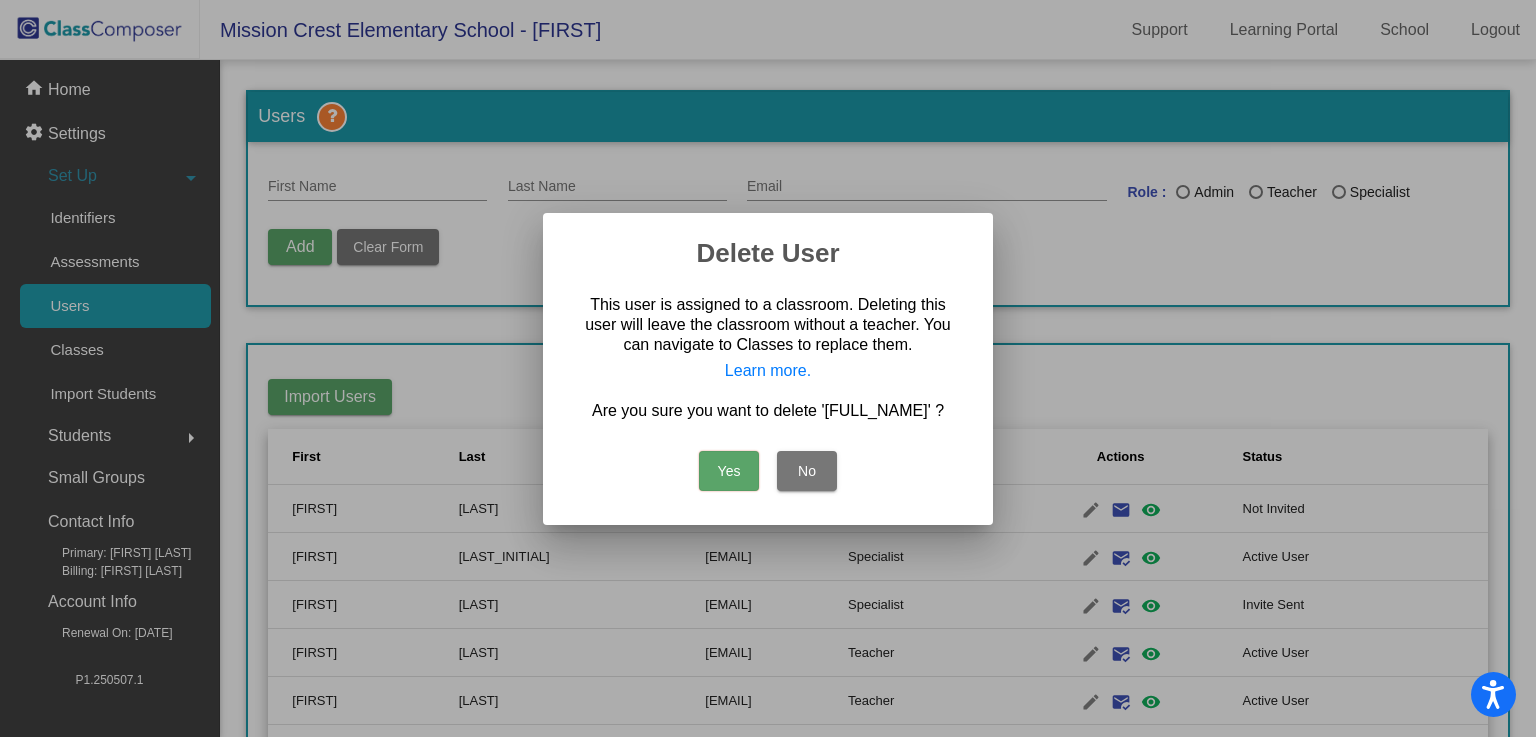 click on "Yes" at bounding box center (729, 471) 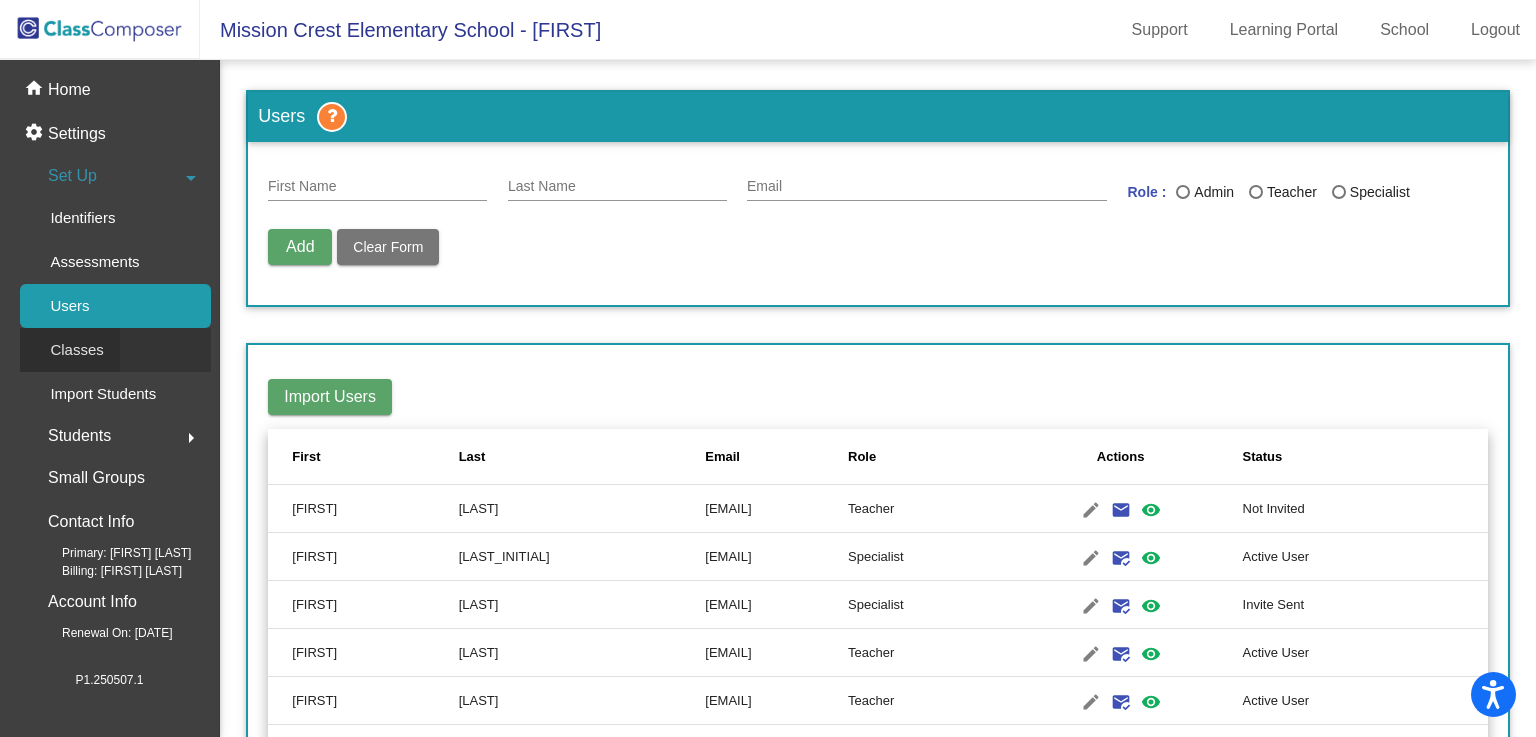 click on "Classes" 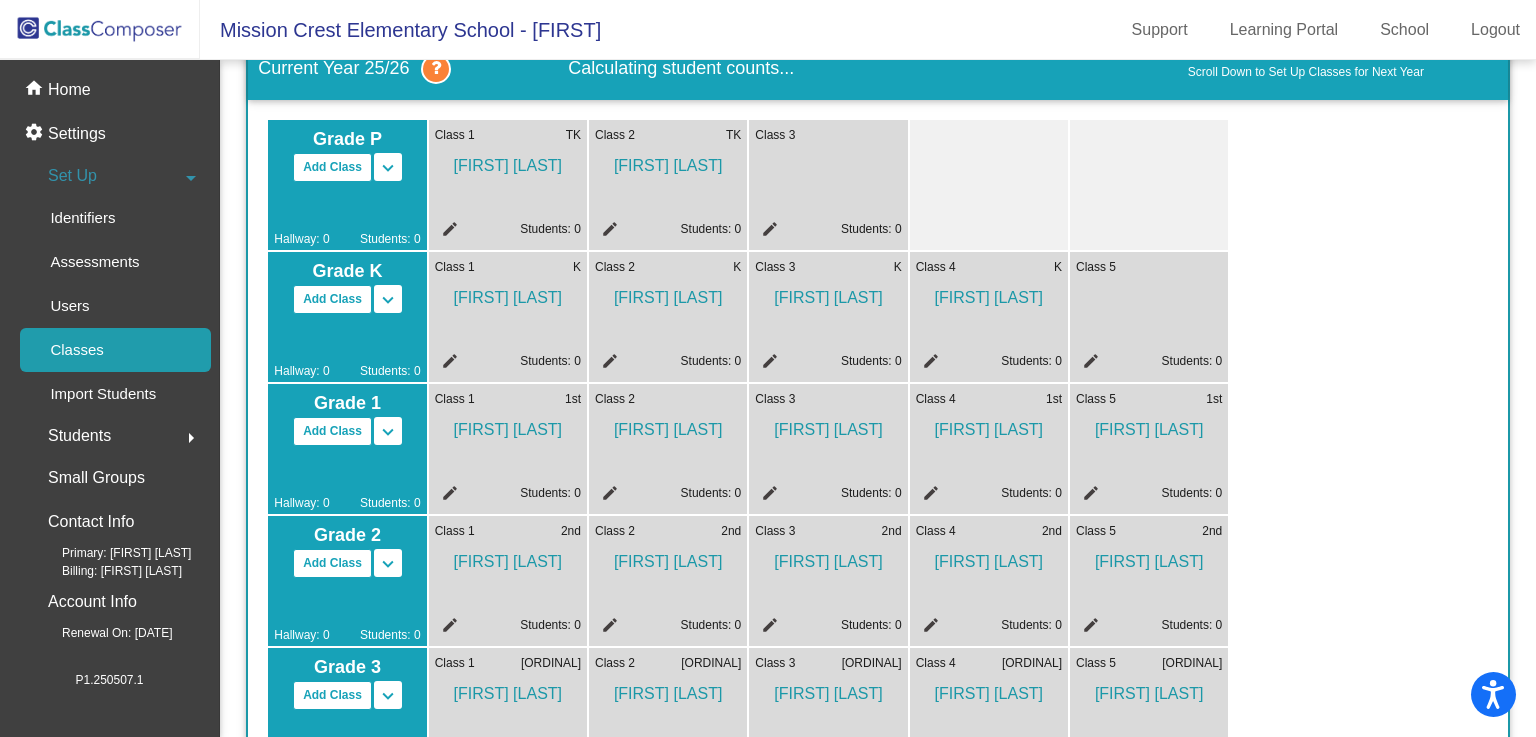 scroll, scrollTop: 118, scrollLeft: 0, axis: vertical 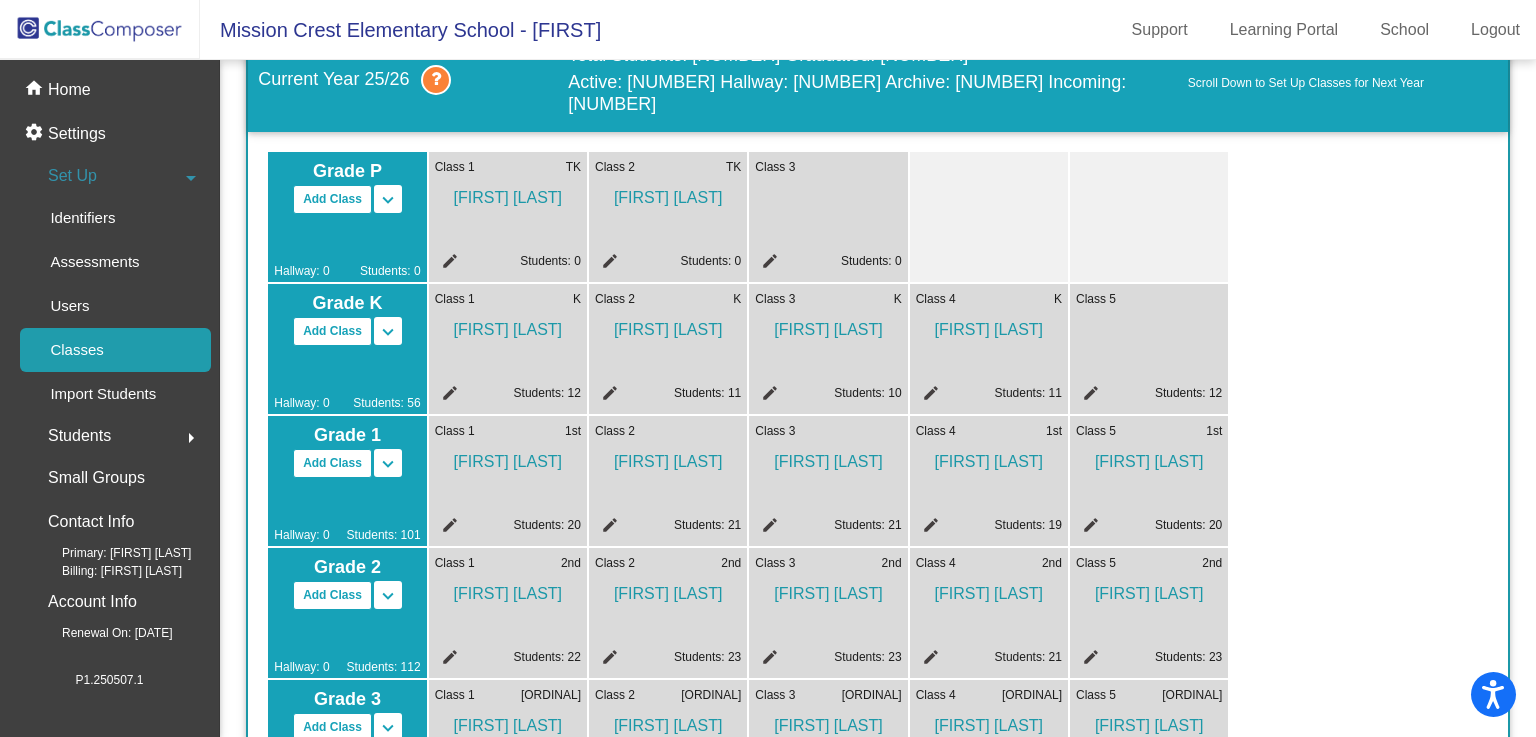 click on "edit" 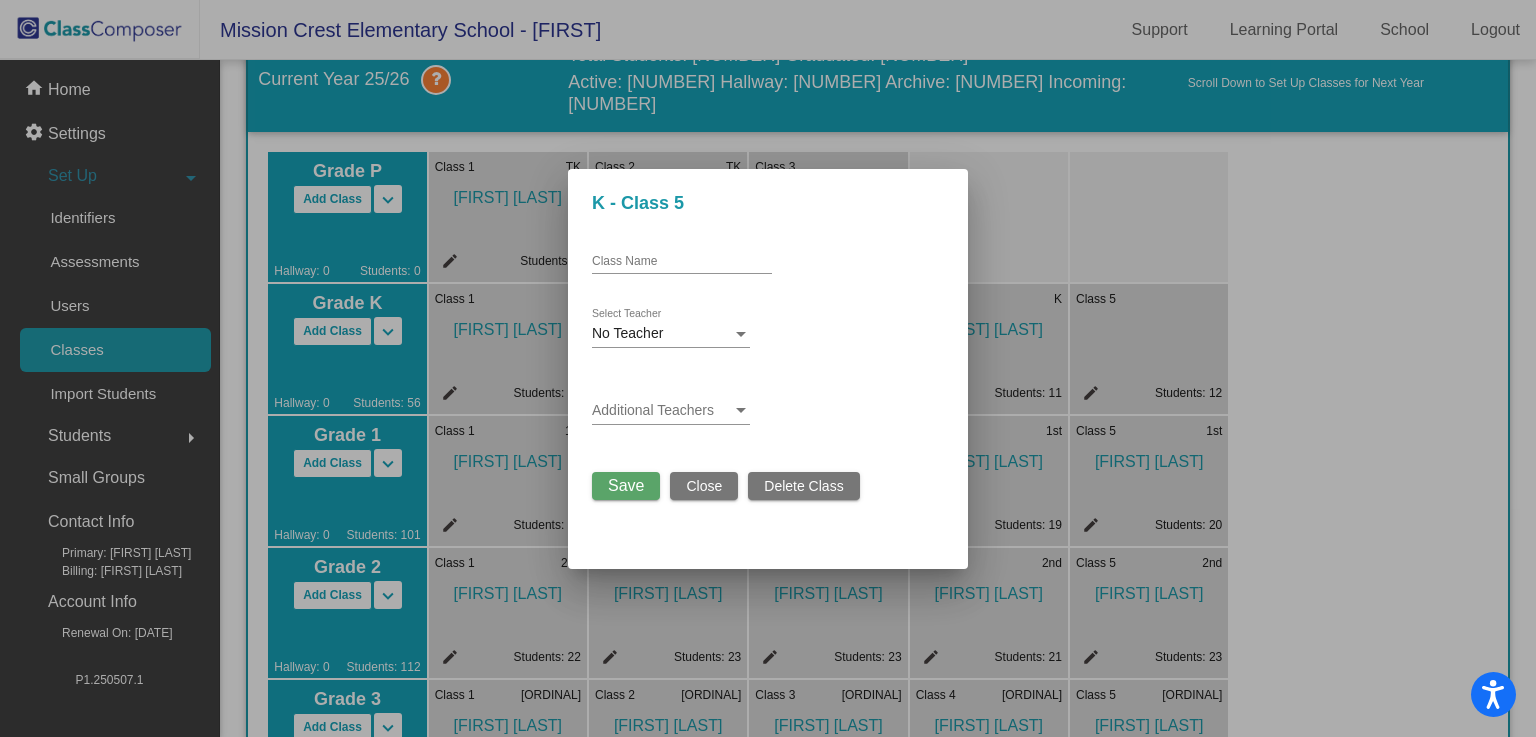click at bounding box center [741, 334] 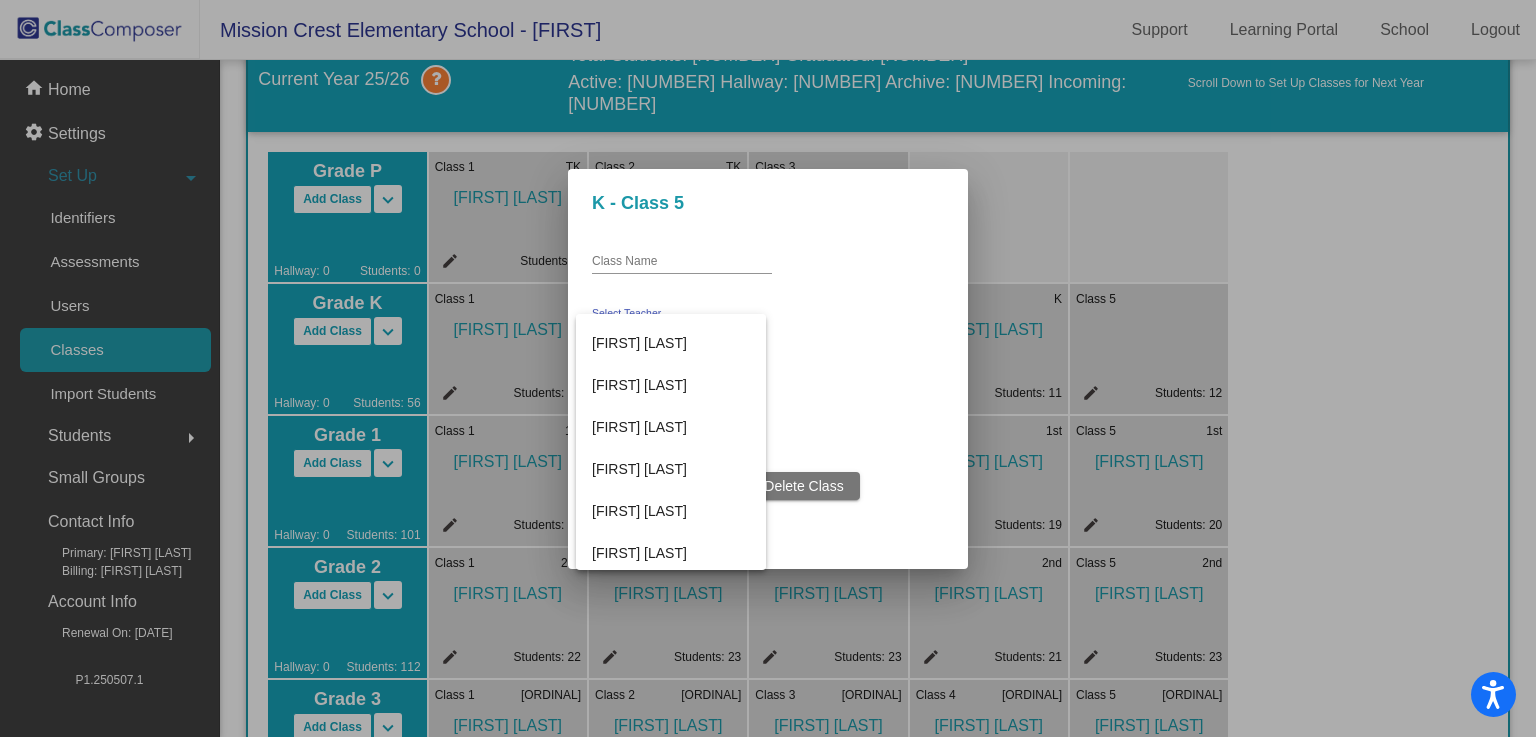 scroll, scrollTop: 243, scrollLeft: 0, axis: vertical 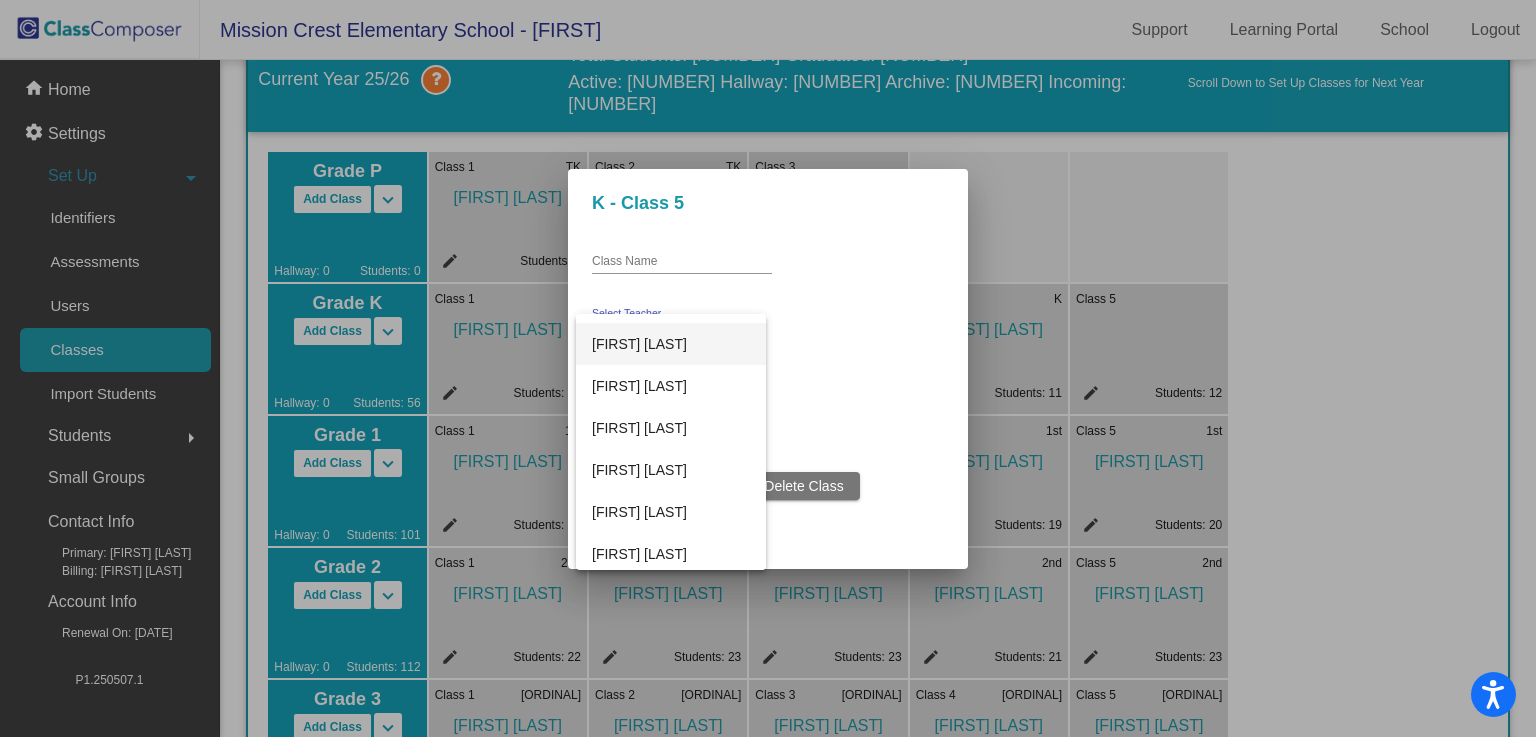 click on "Cailey Navarro" at bounding box center (671, 344) 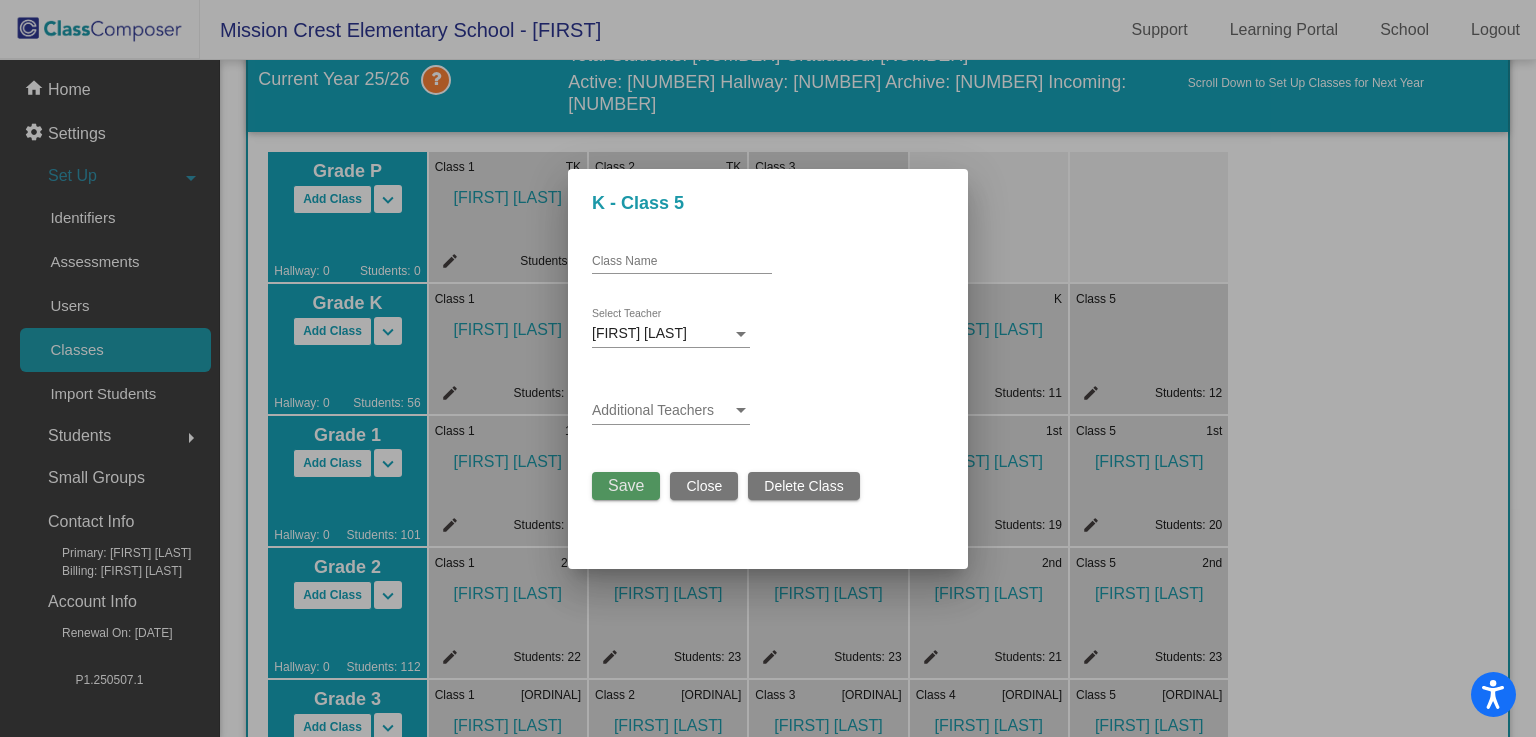 click on "Save" at bounding box center (626, 485) 